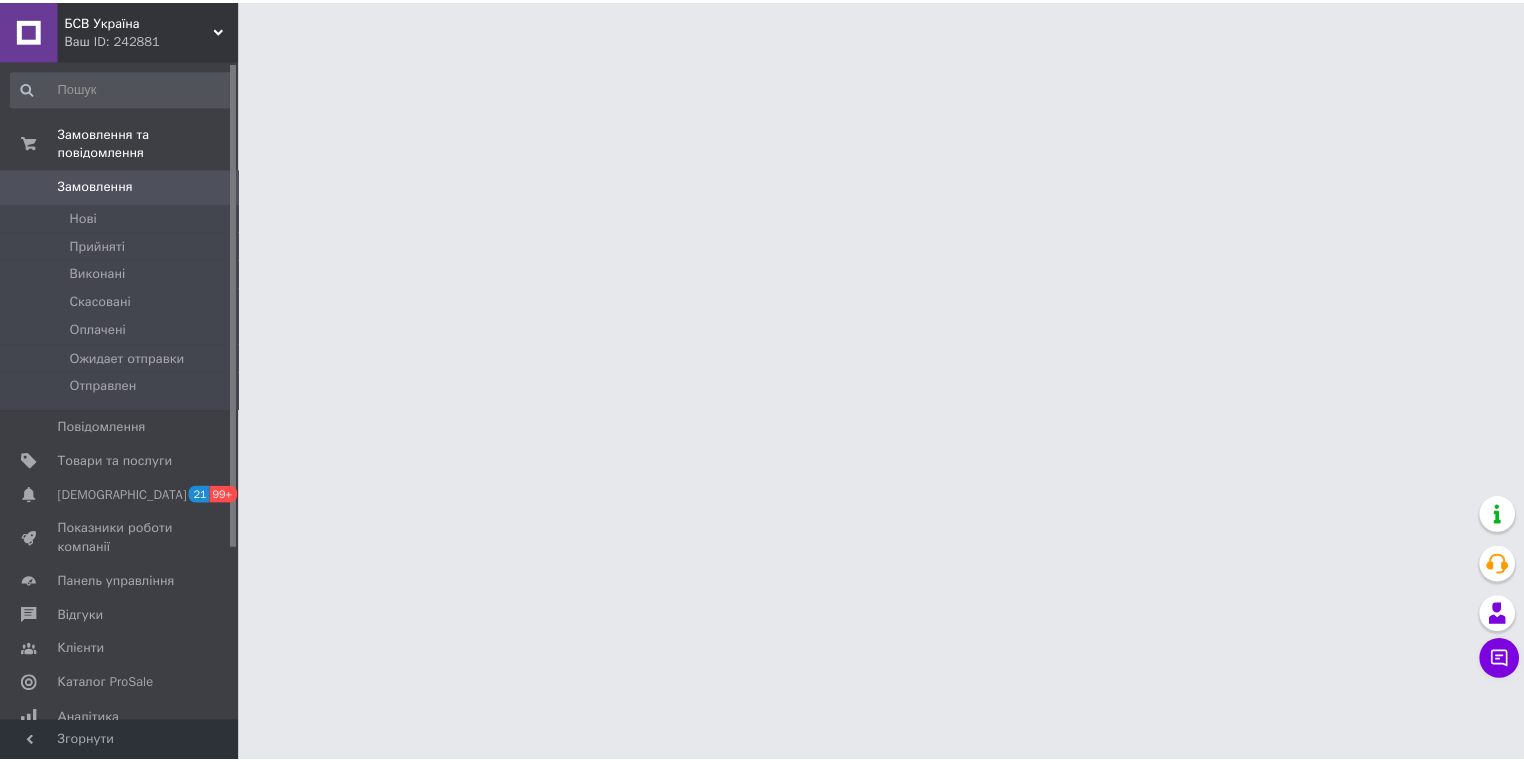 scroll, scrollTop: 0, scrollLeft: 0, axis: both 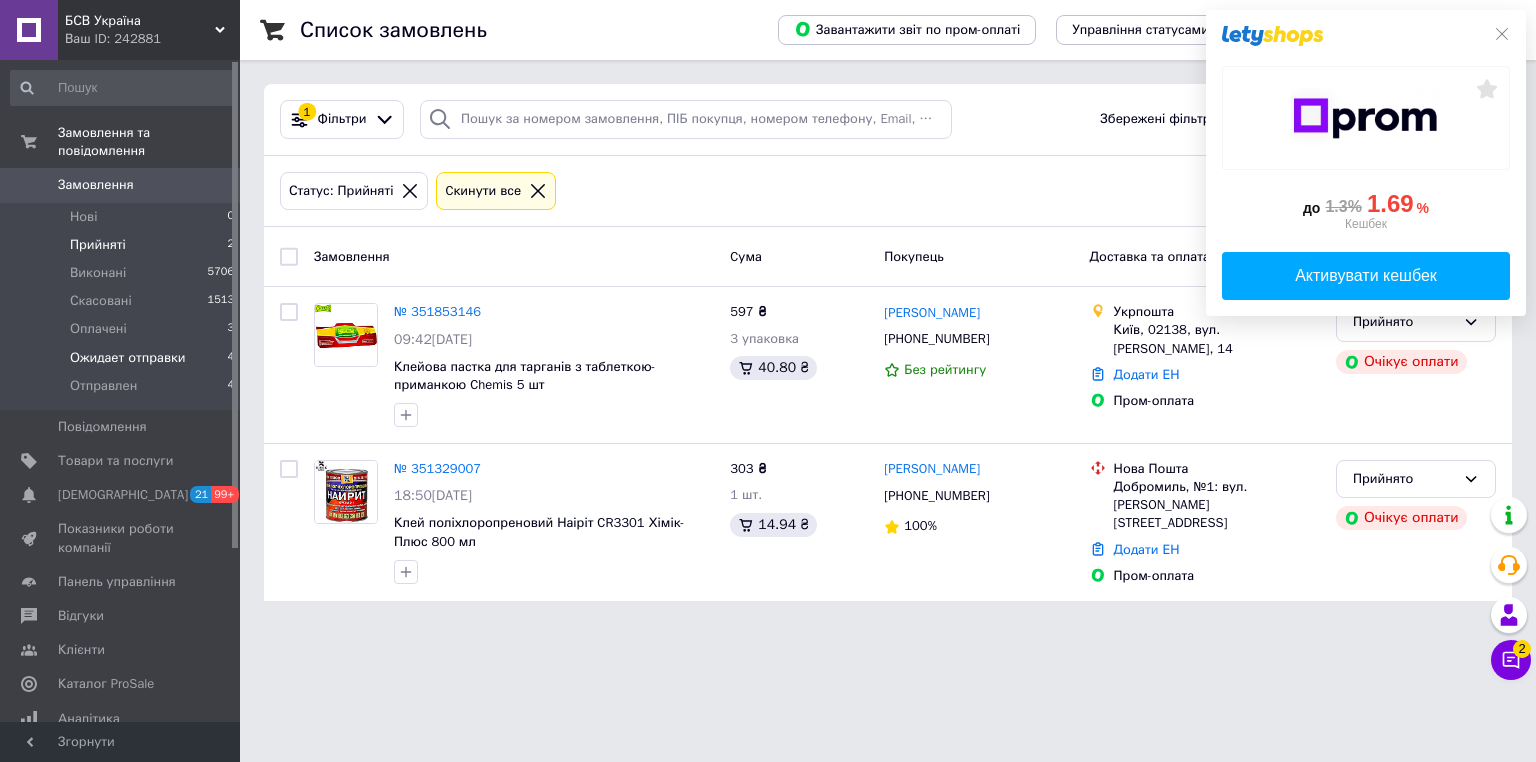 click on "Ожидает отправки" at bounding box center [128, 358] 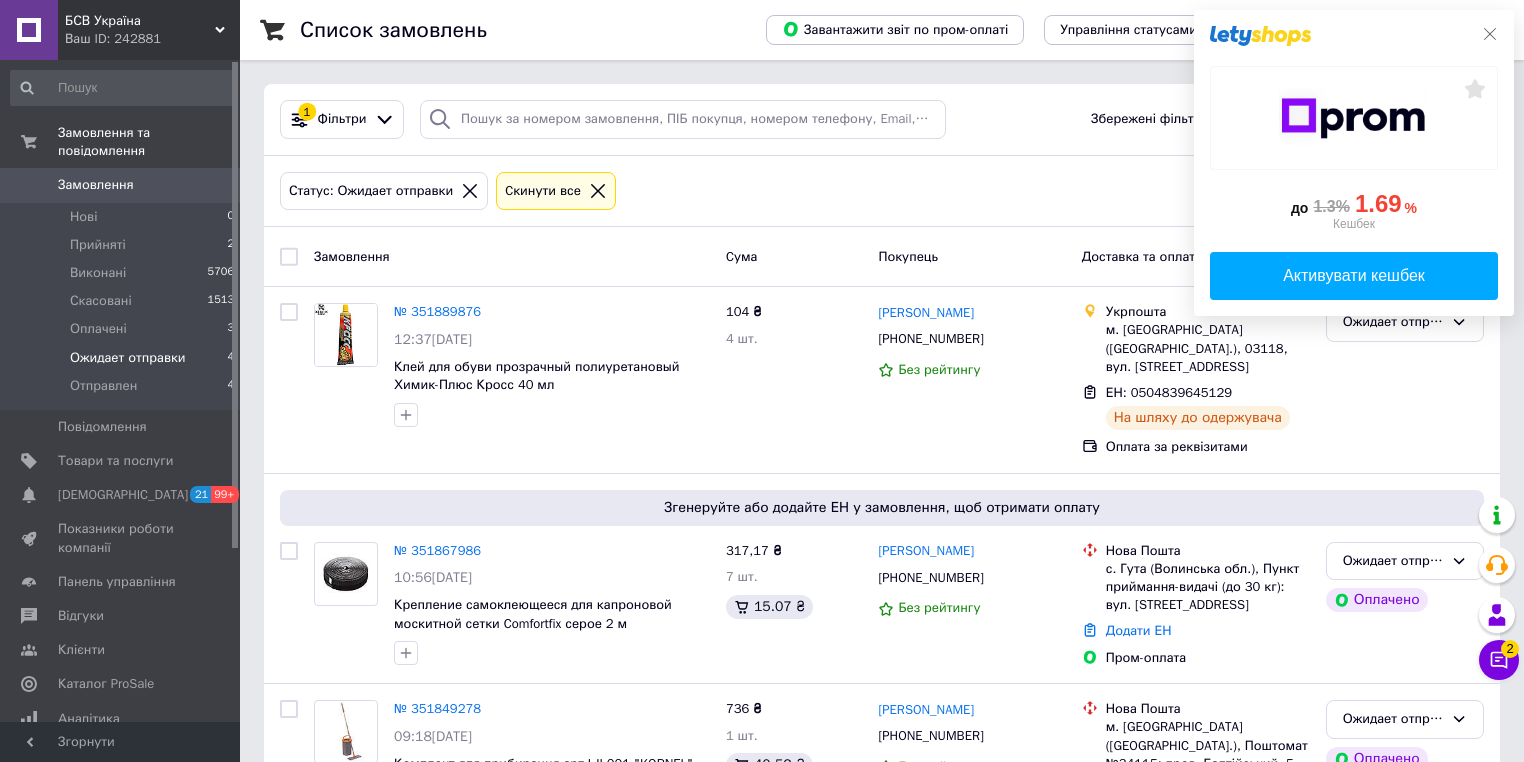 click 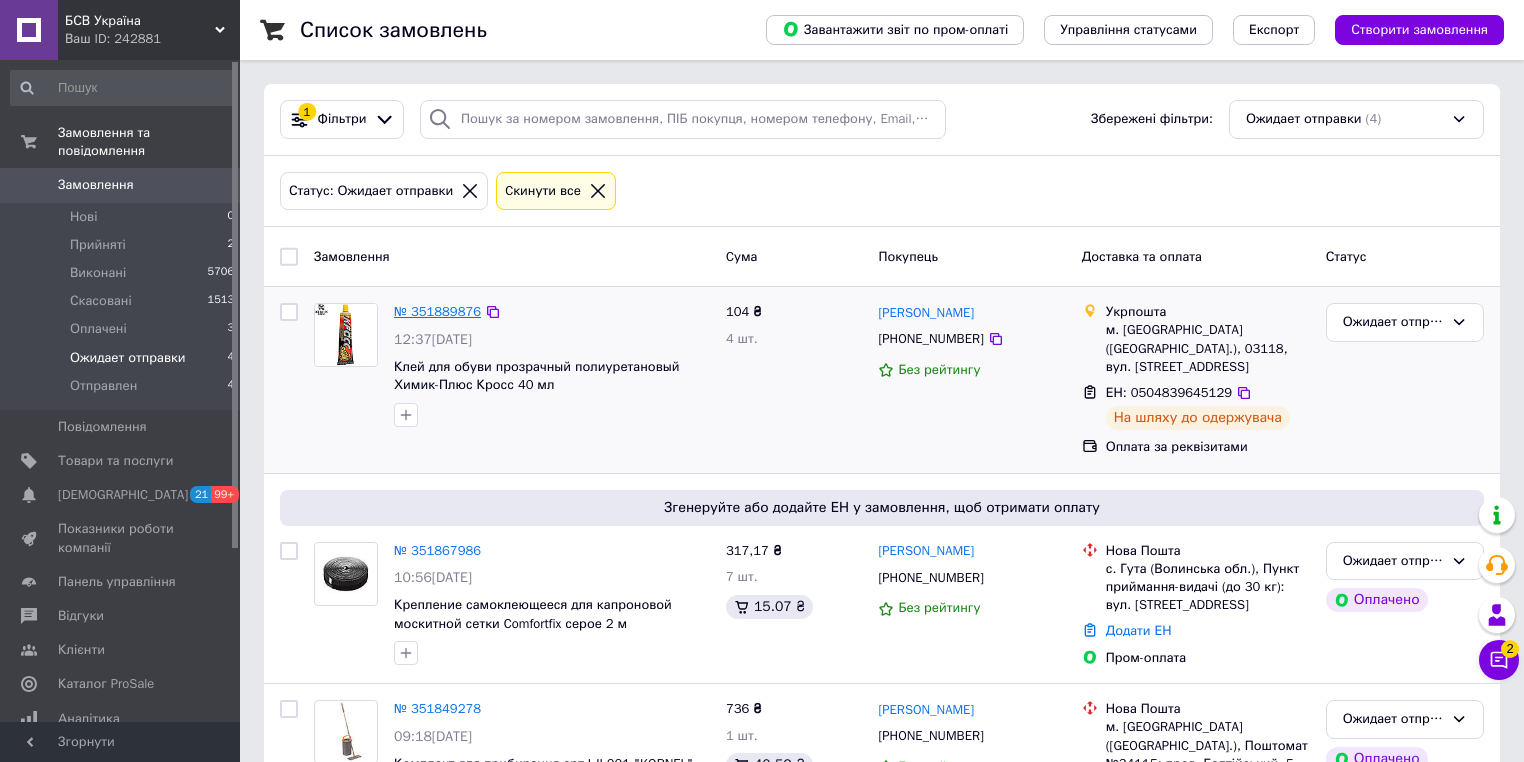 click on "№ 351889876" at bounding box center (437, 311) 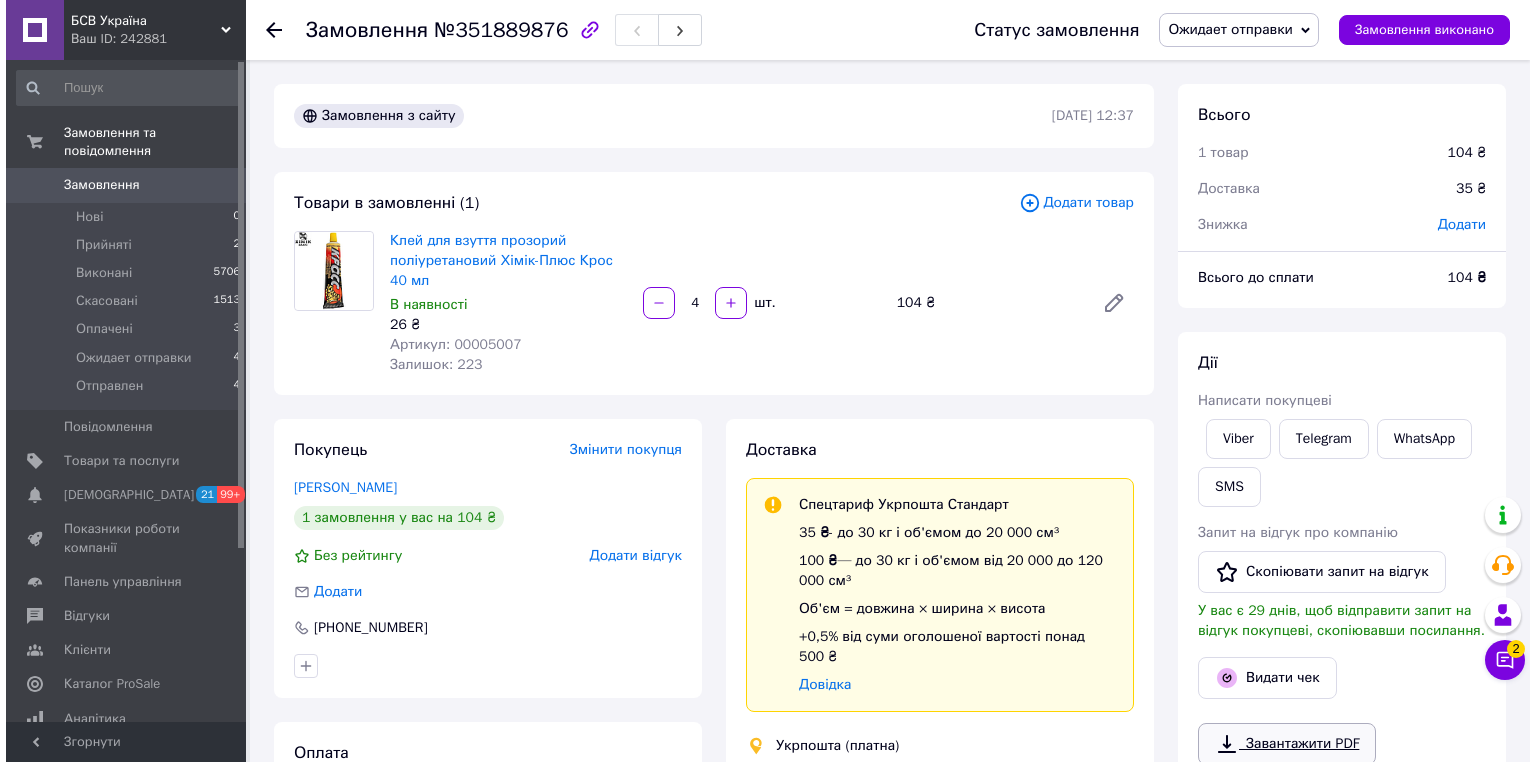 scroll, scrollTop: 160, scrollLeft: 0, axis: vertical 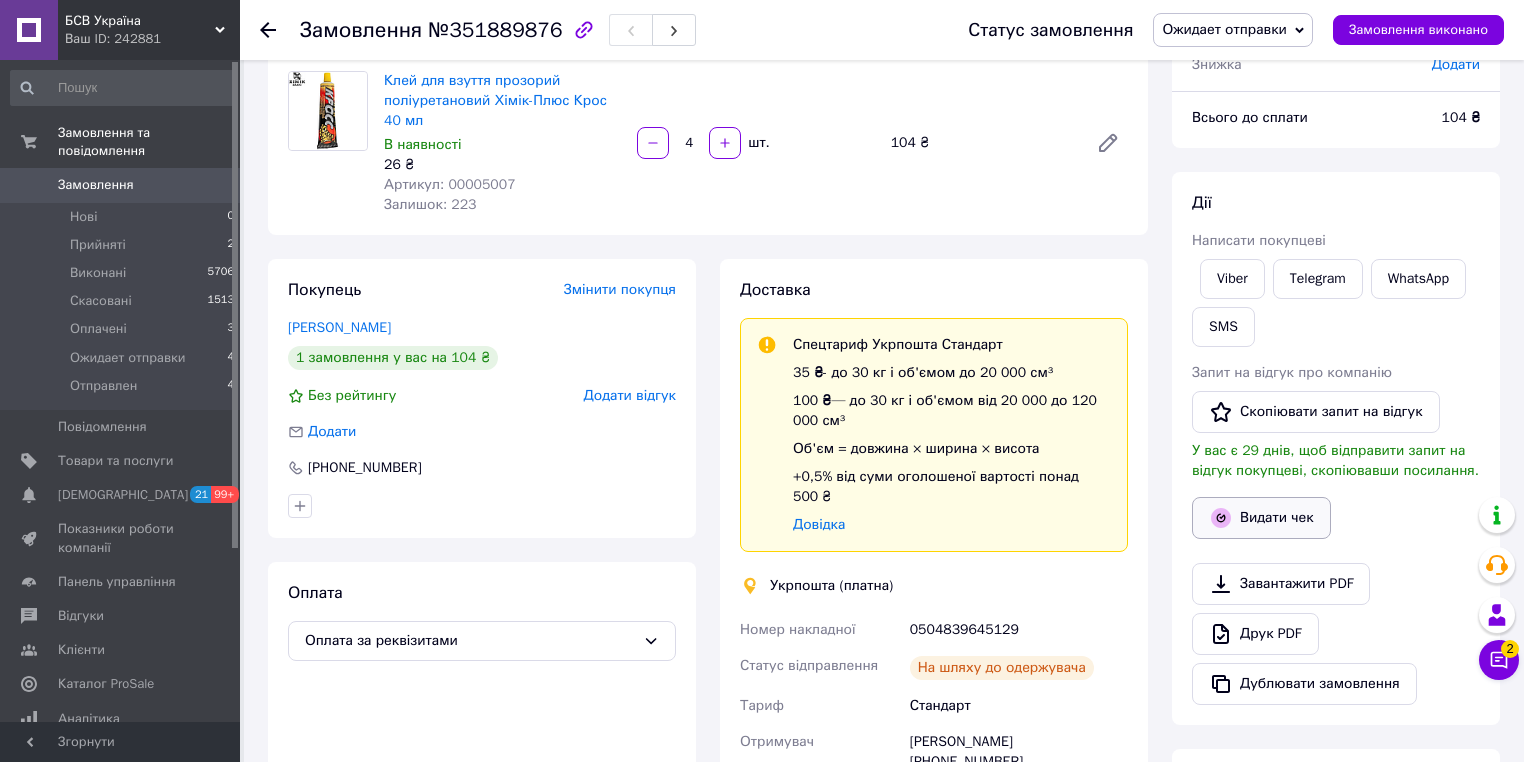 click on "Видати чек" at bounding box center [1261, 518] 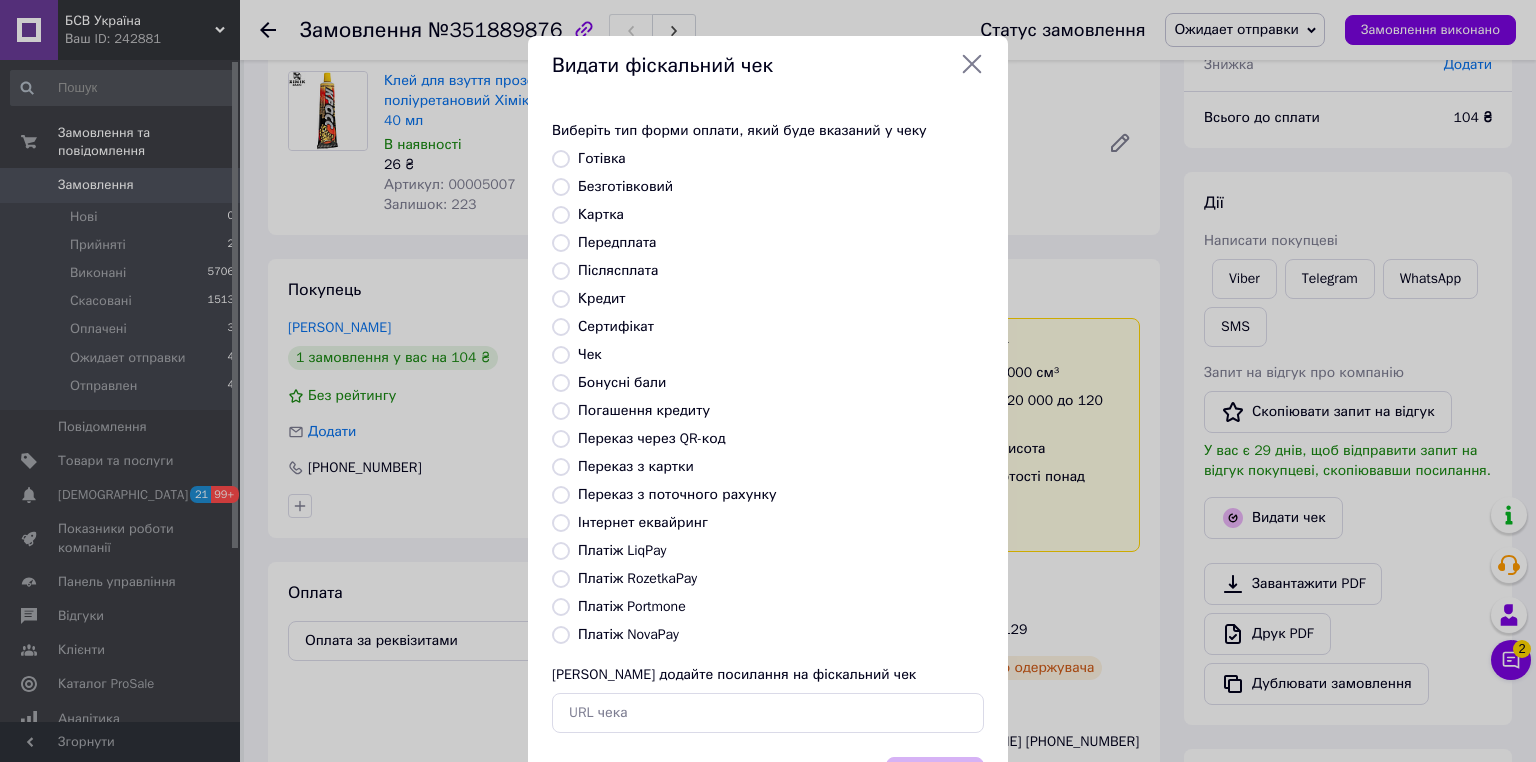 click on "Платіж RozetkaPay" at bounding box center [637, 578] 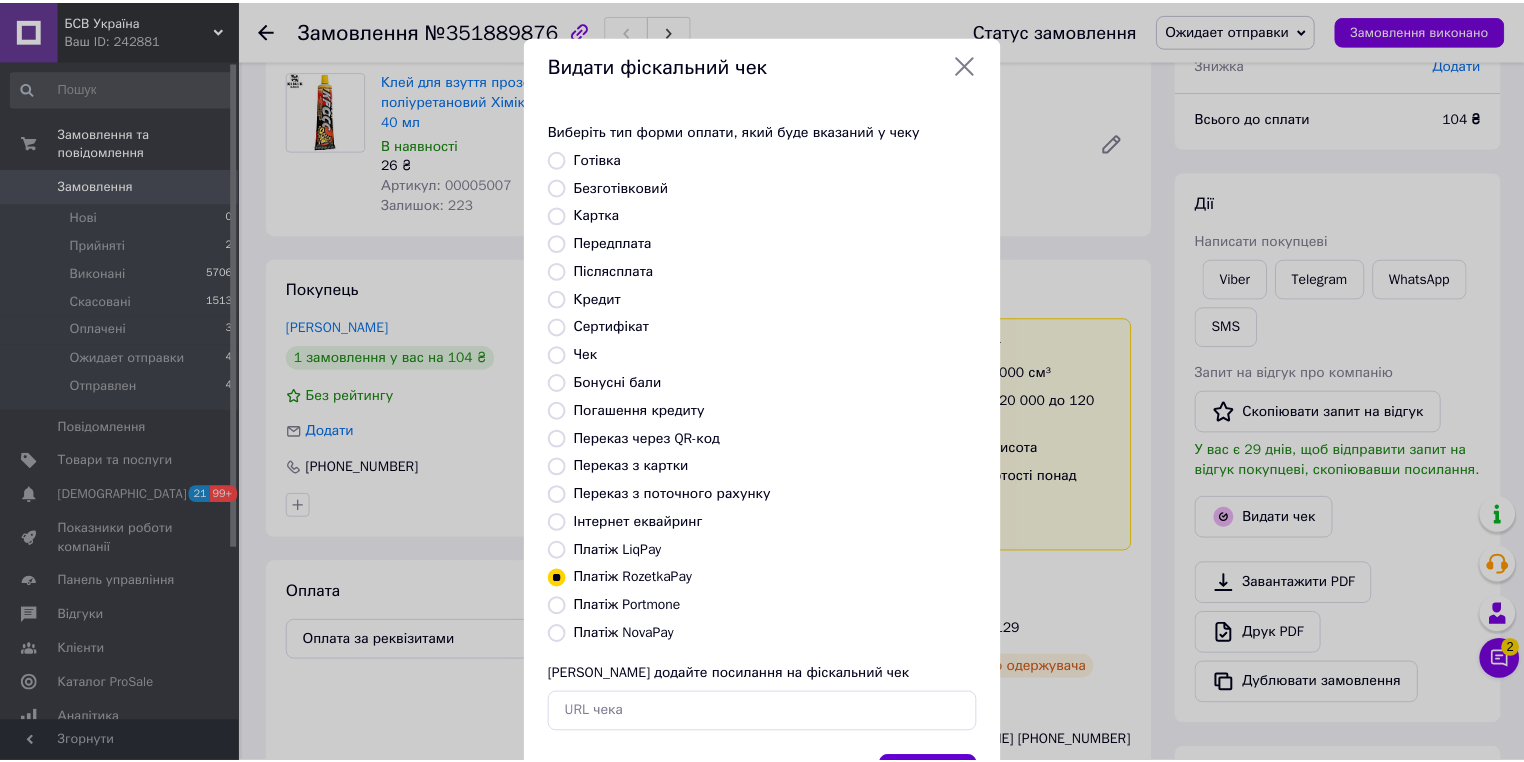scroll, scrollTop: 125, scrollLeft: 0, axis: vertical 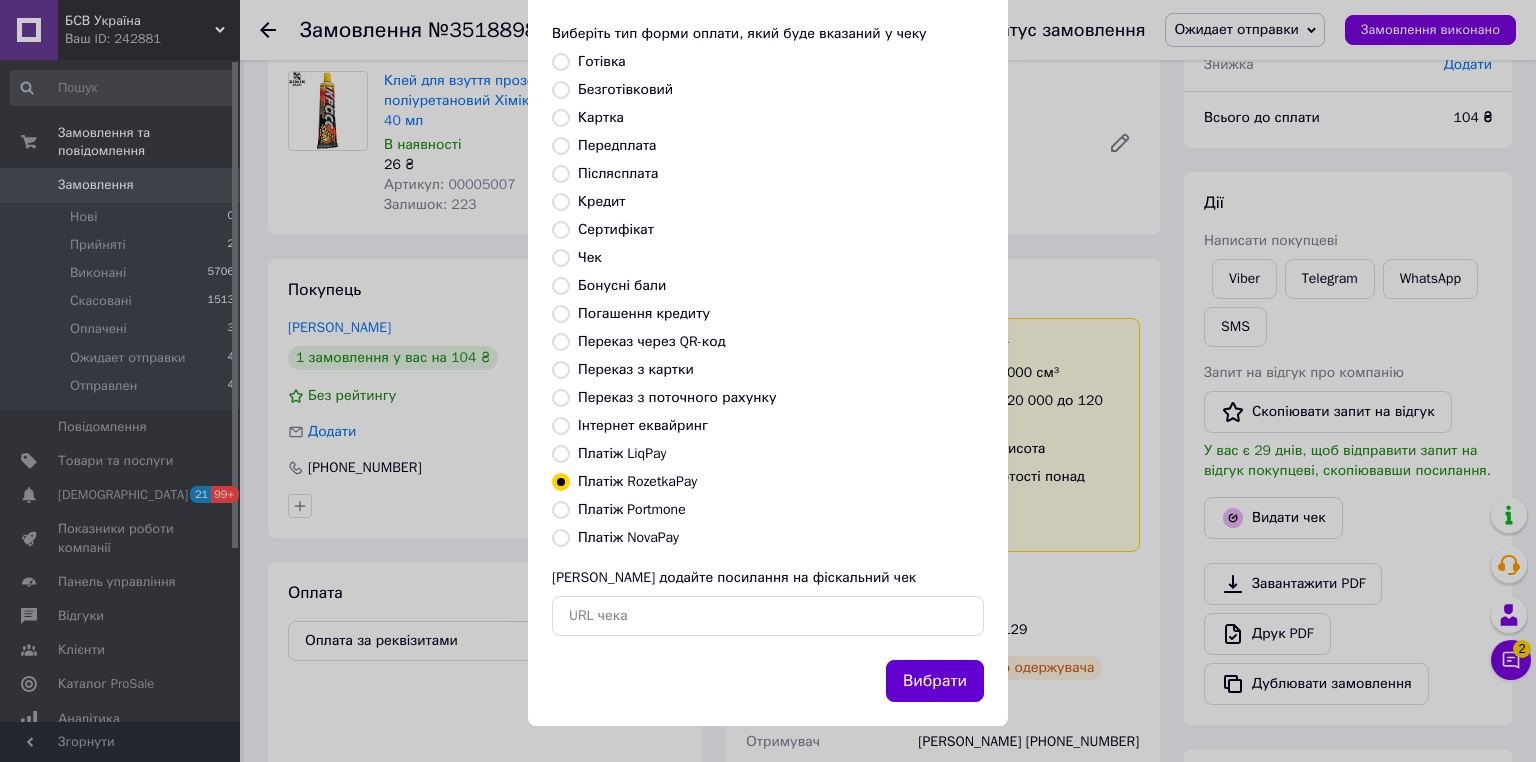 click on "Вибрати" at bounding box center [935, 681] 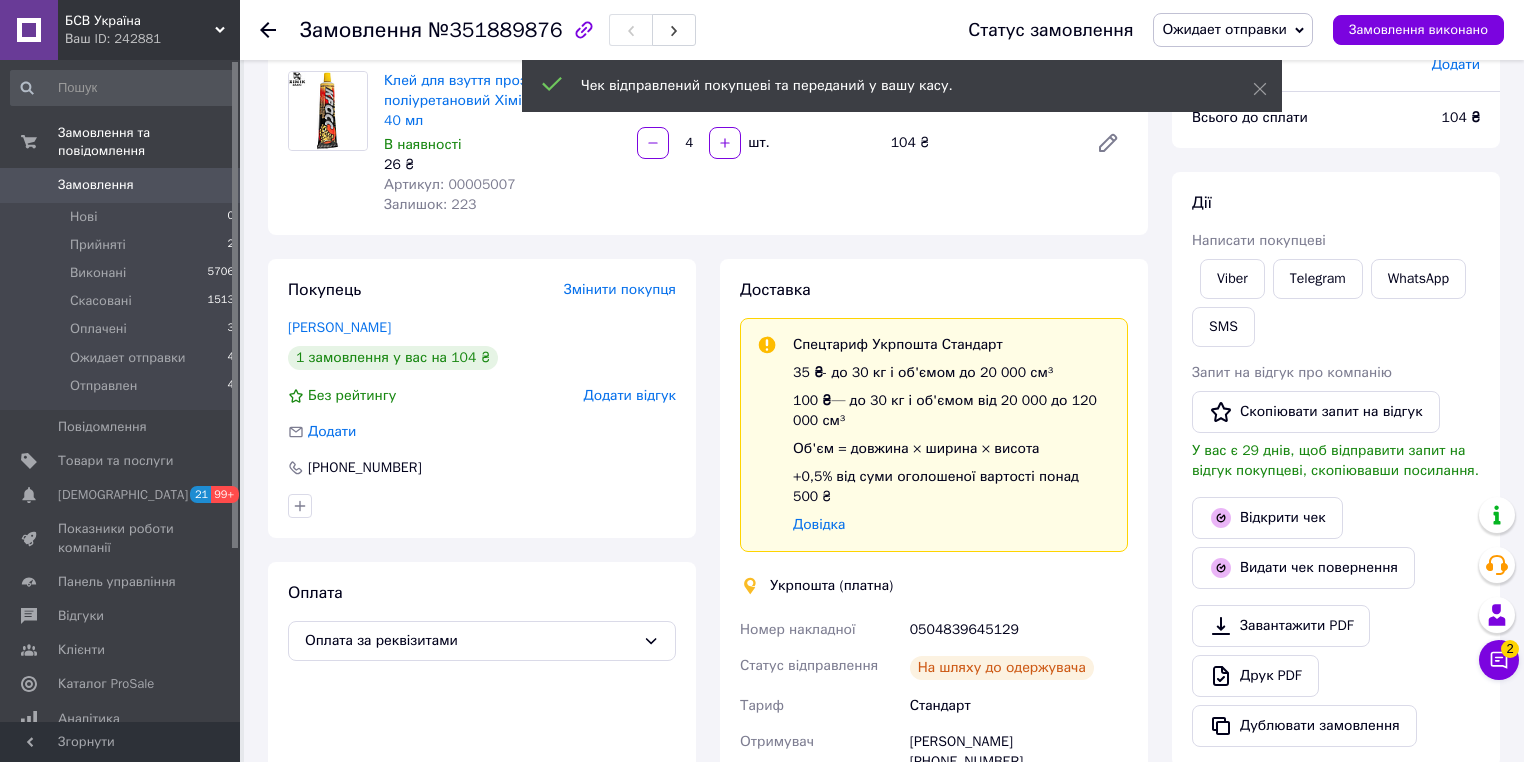 click 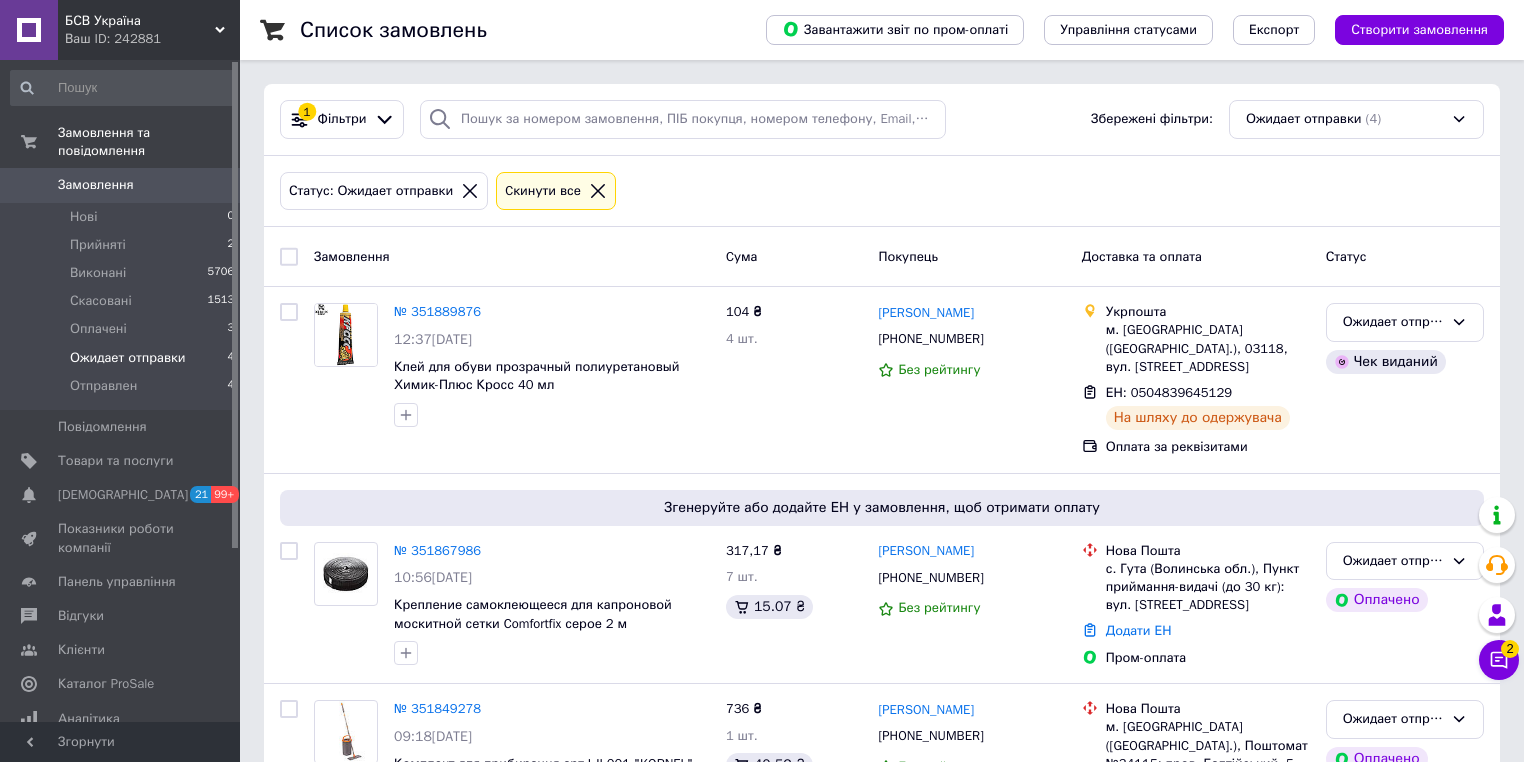 click at bounding box center [289, 257] 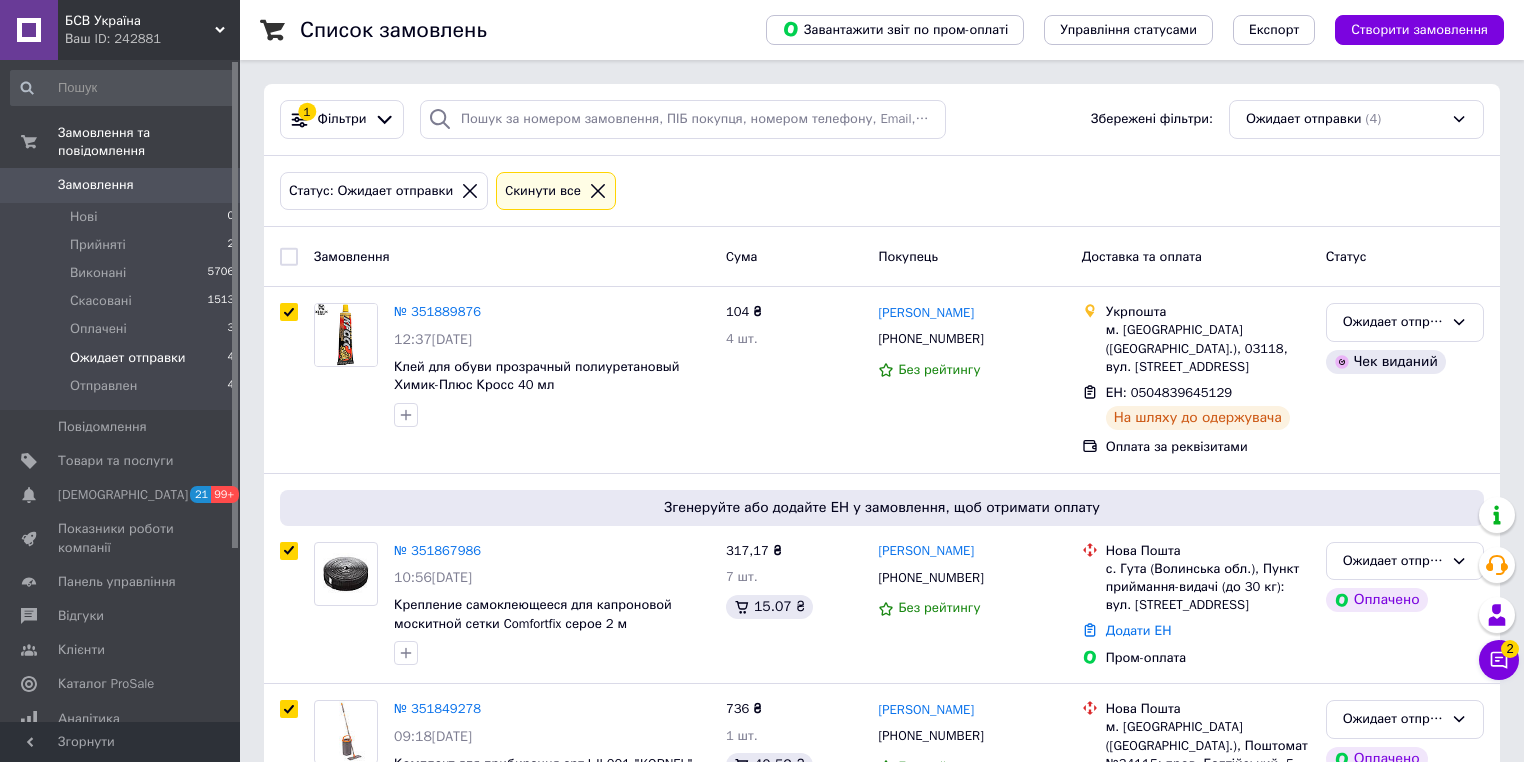 checkbox on "true" 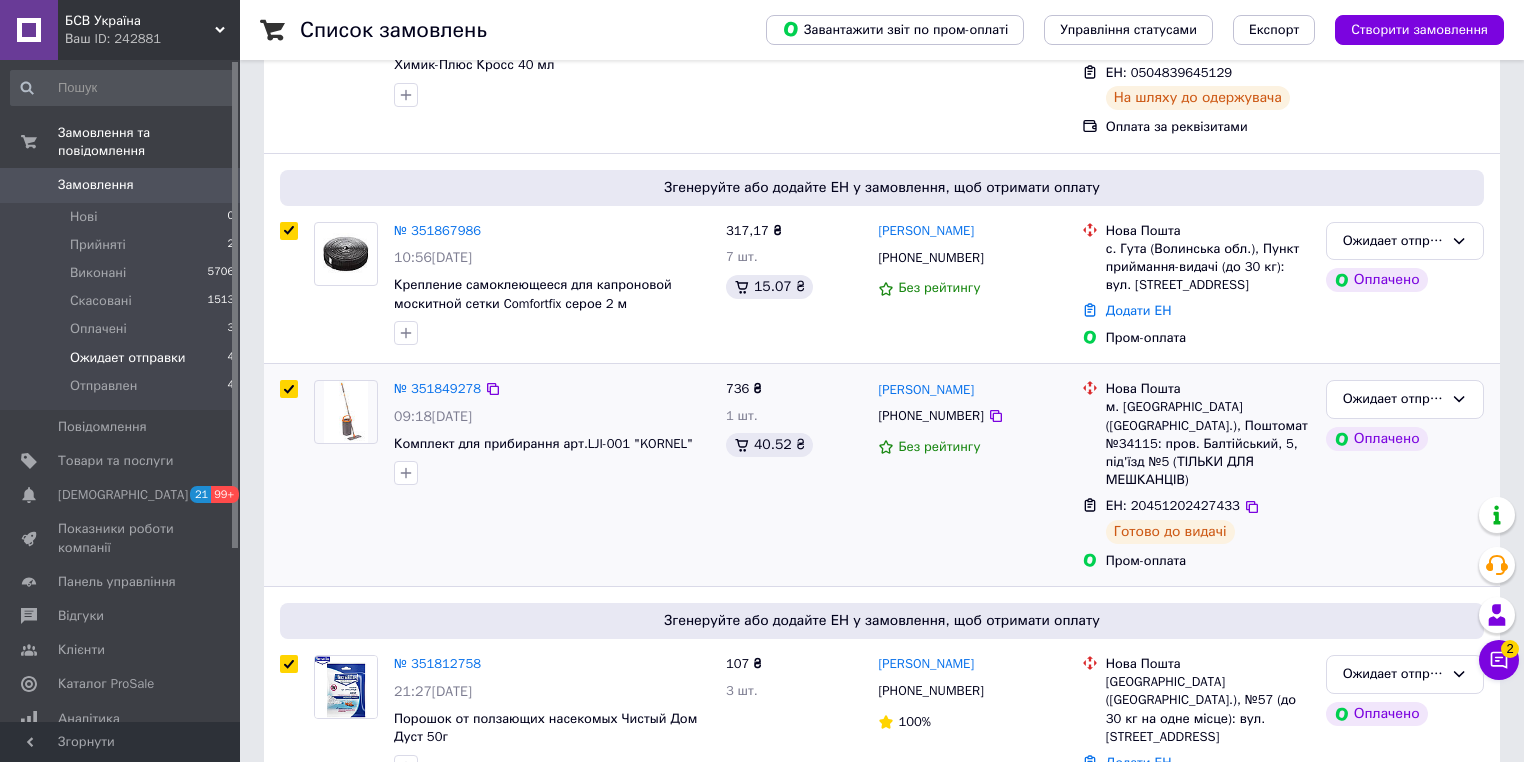scroll, scrollTop: 376, scrollLeft: 0, axis: vertical 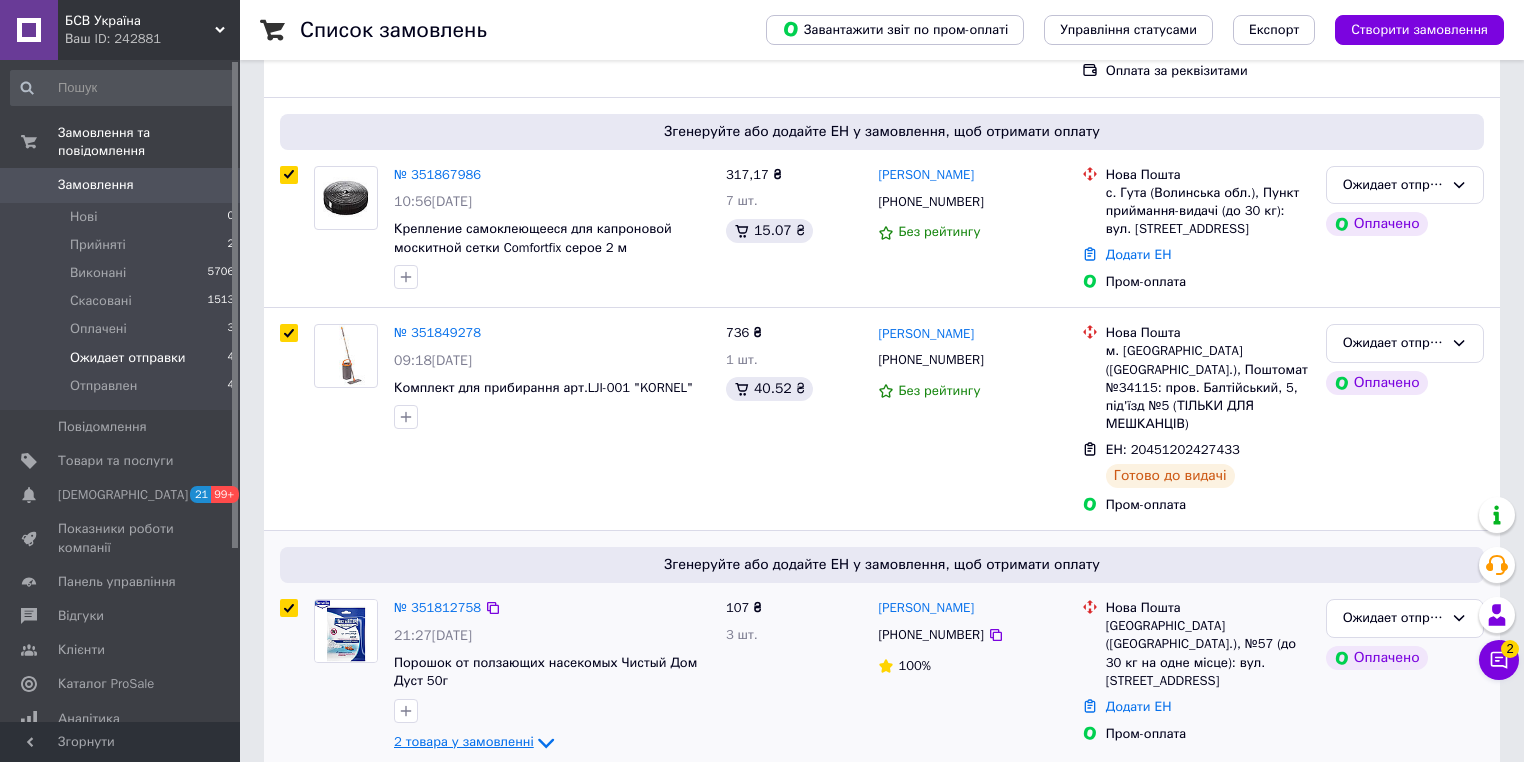 click on "2 товара у замовленні" at bounding box center (464, 742) 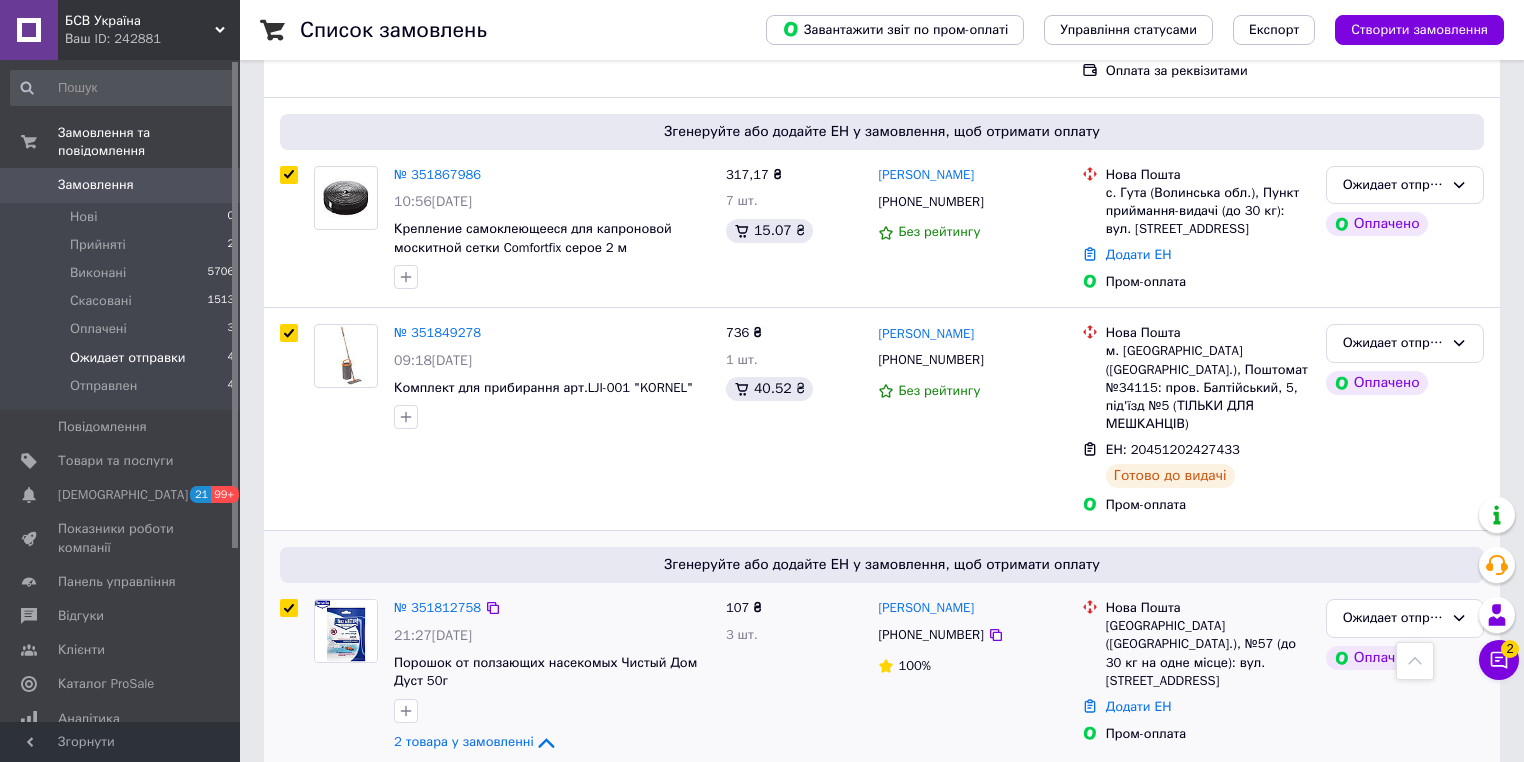 scroll, scrollTop: 536, scrollLeft: 0, axis: vertical 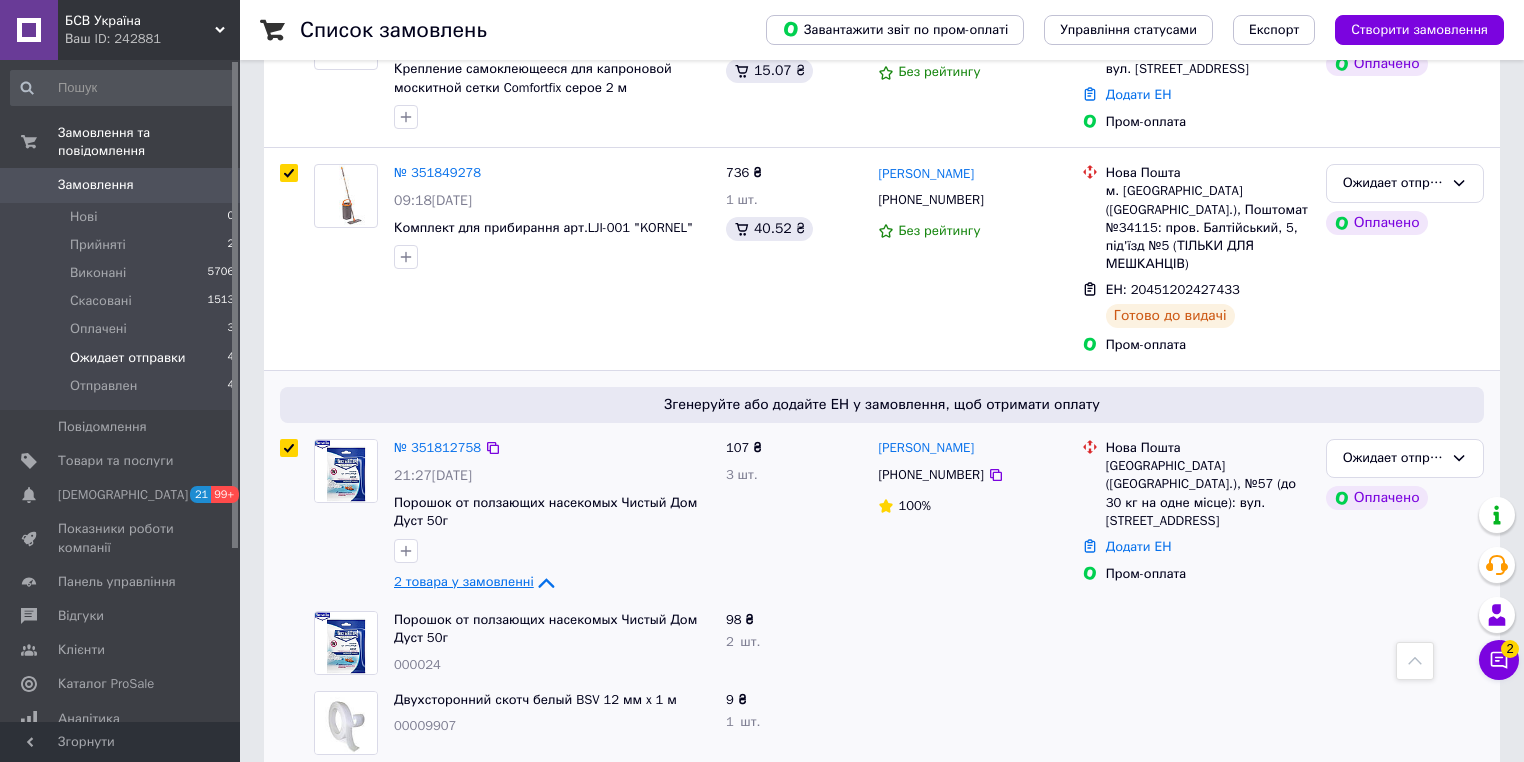 click 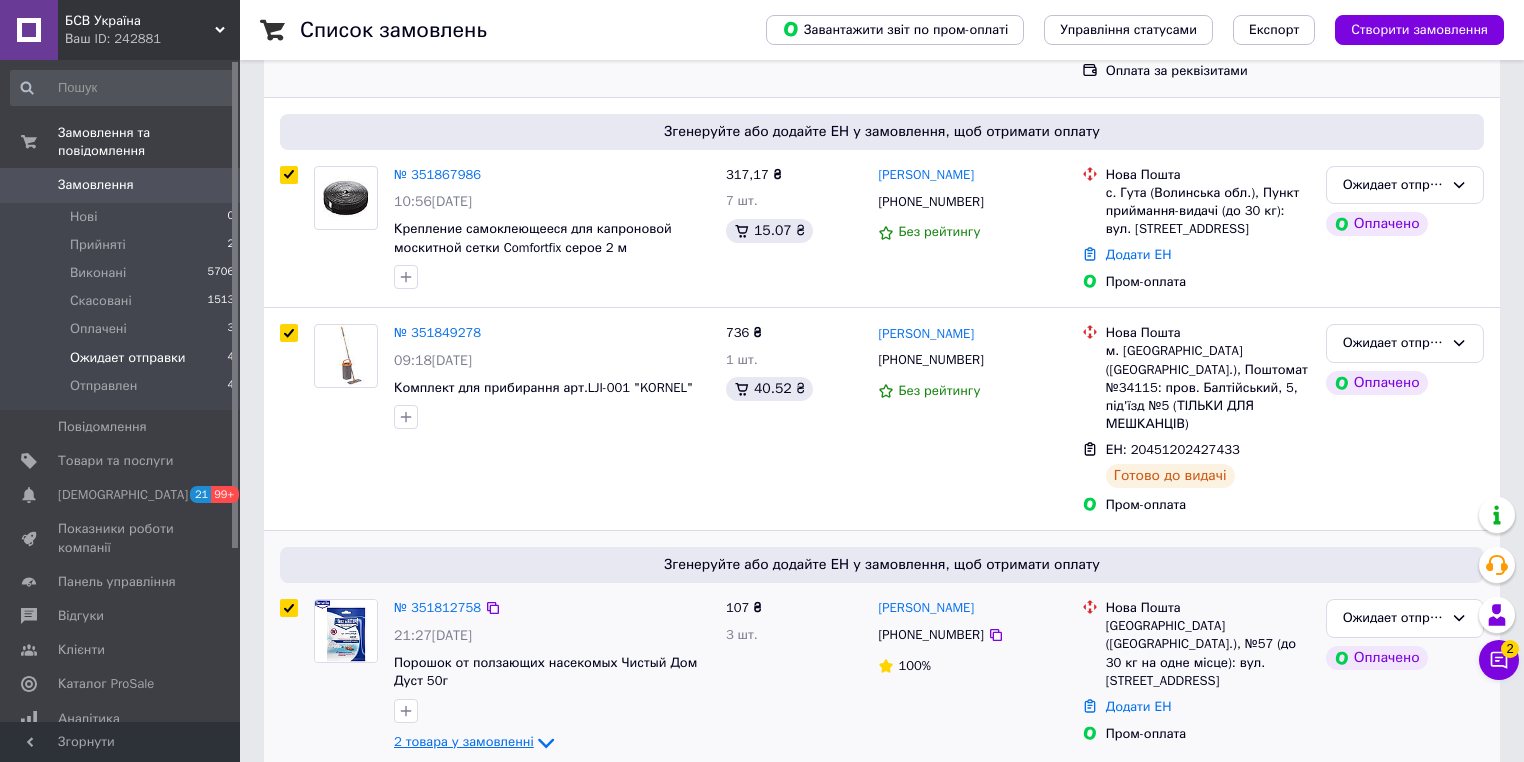scroll, scrollTop: 0, scrollLeft: 0, axis: both 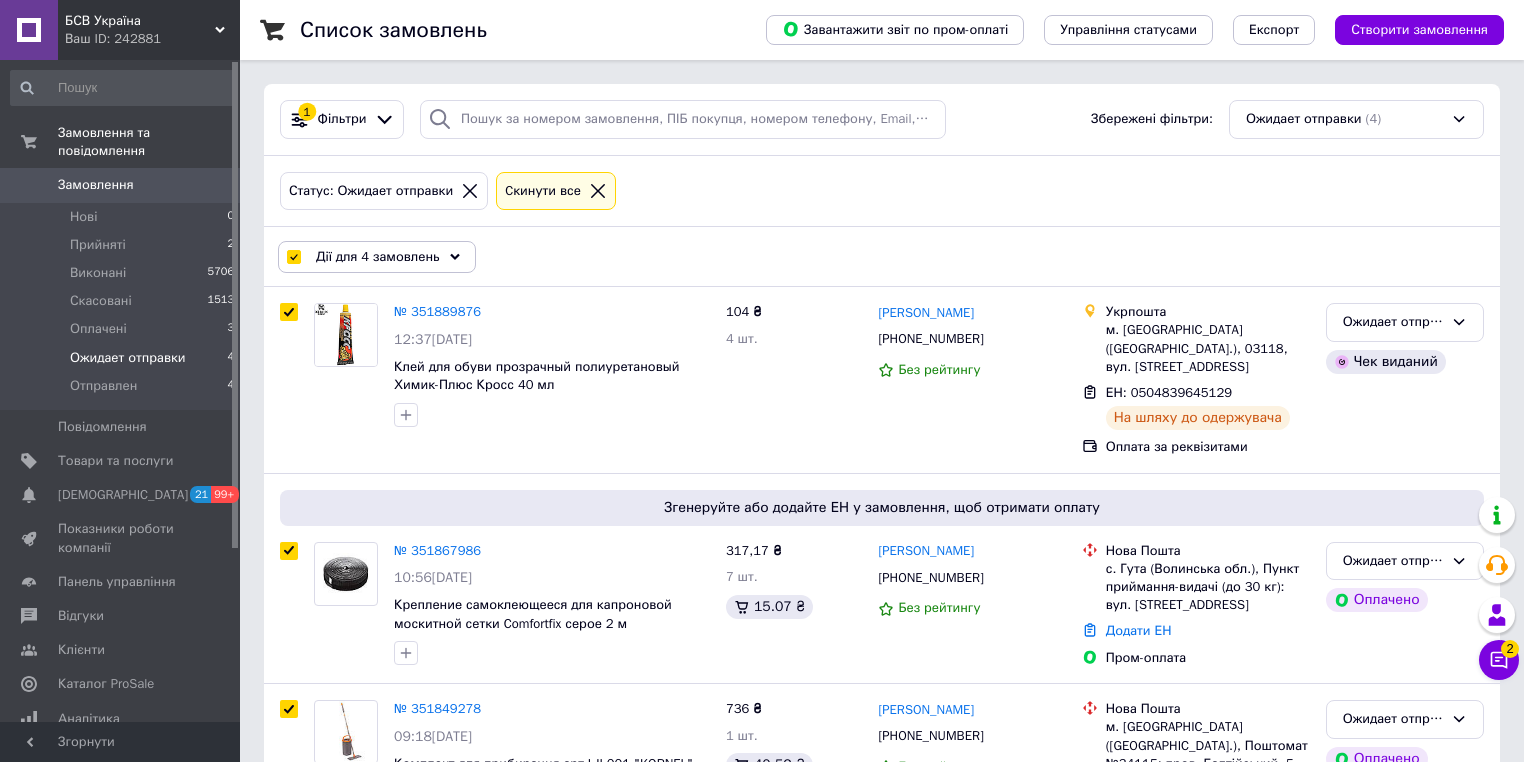 click at bounding box center (293, 257) 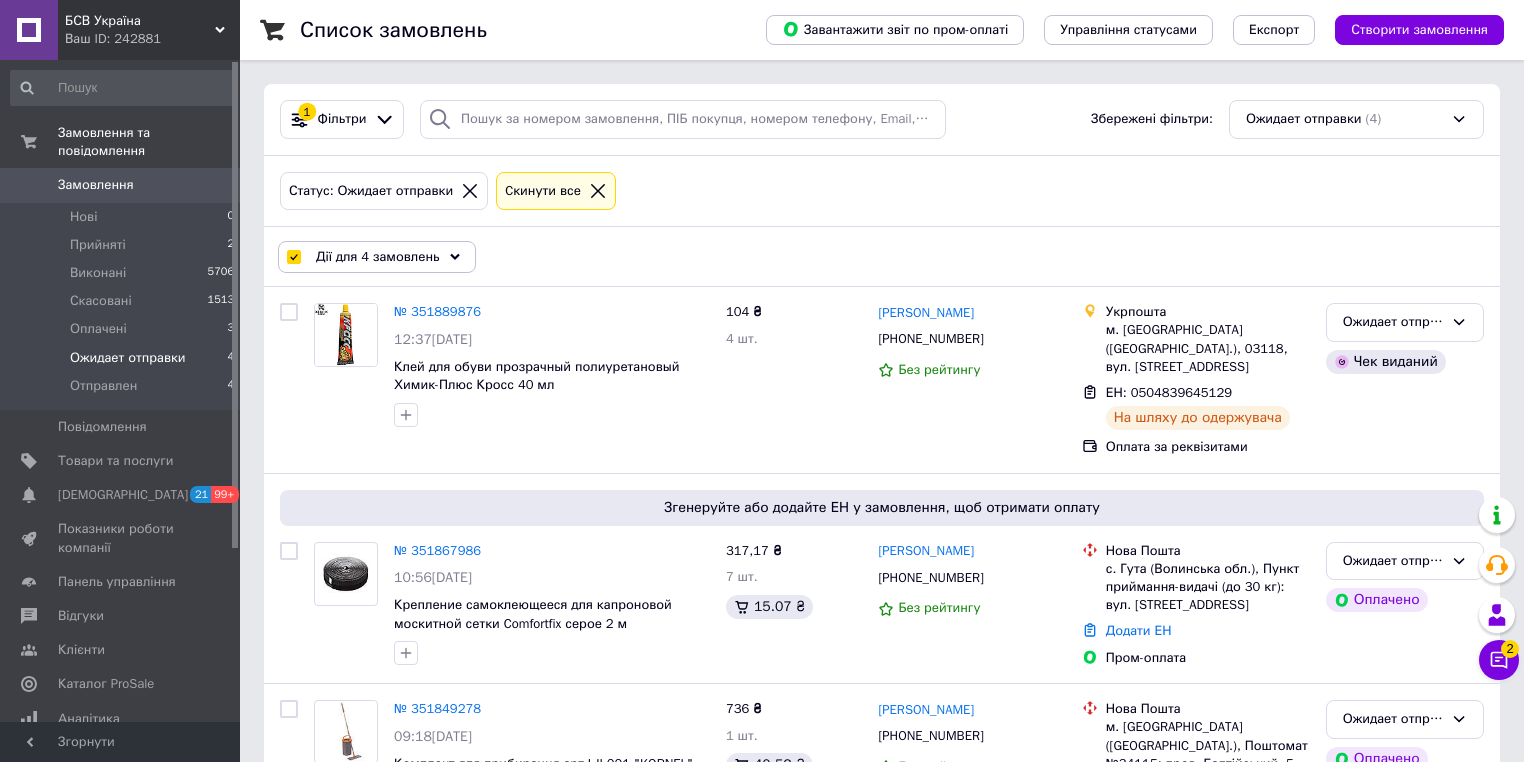 checkbox on "false" 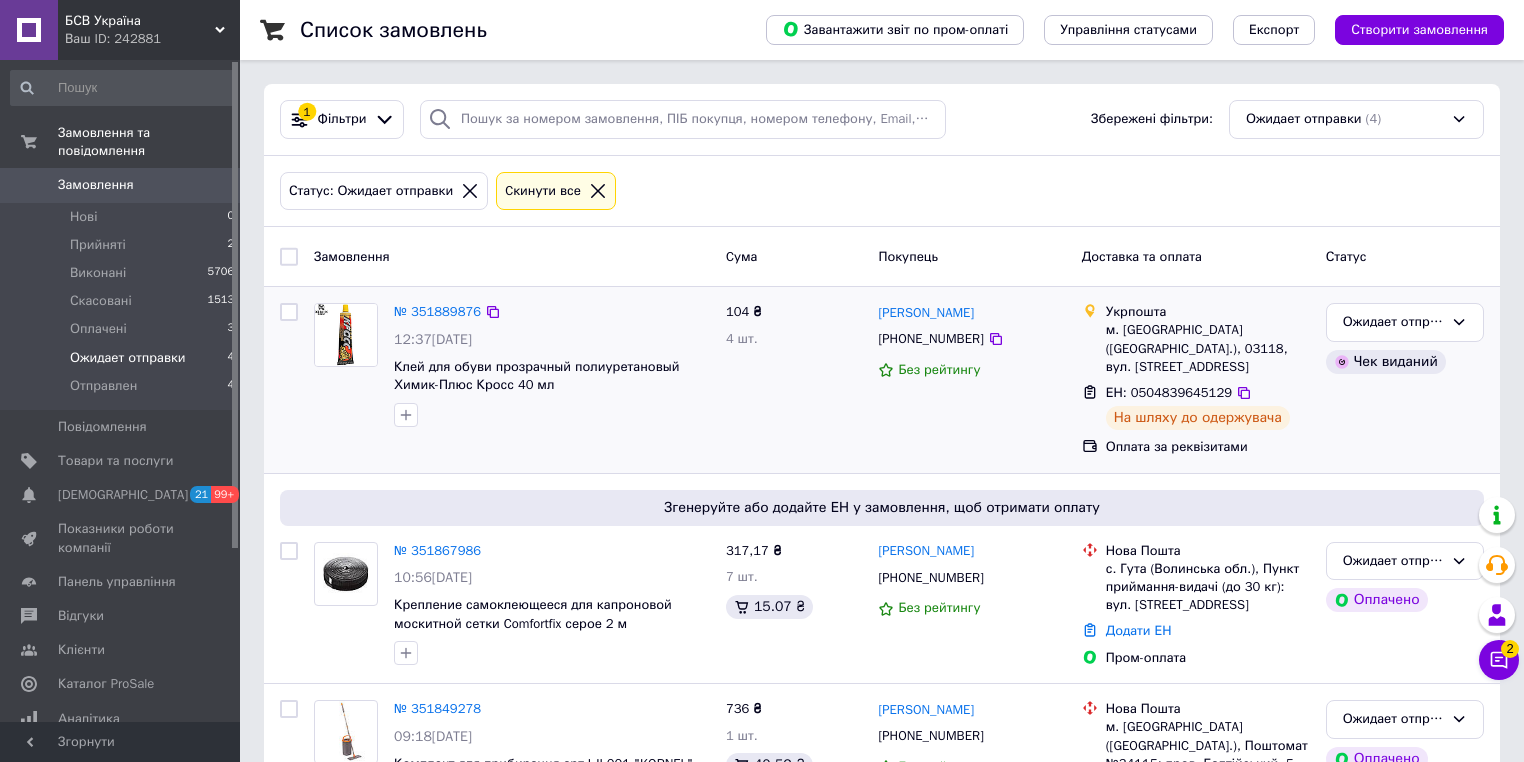 click at bounding box center (289, 312) 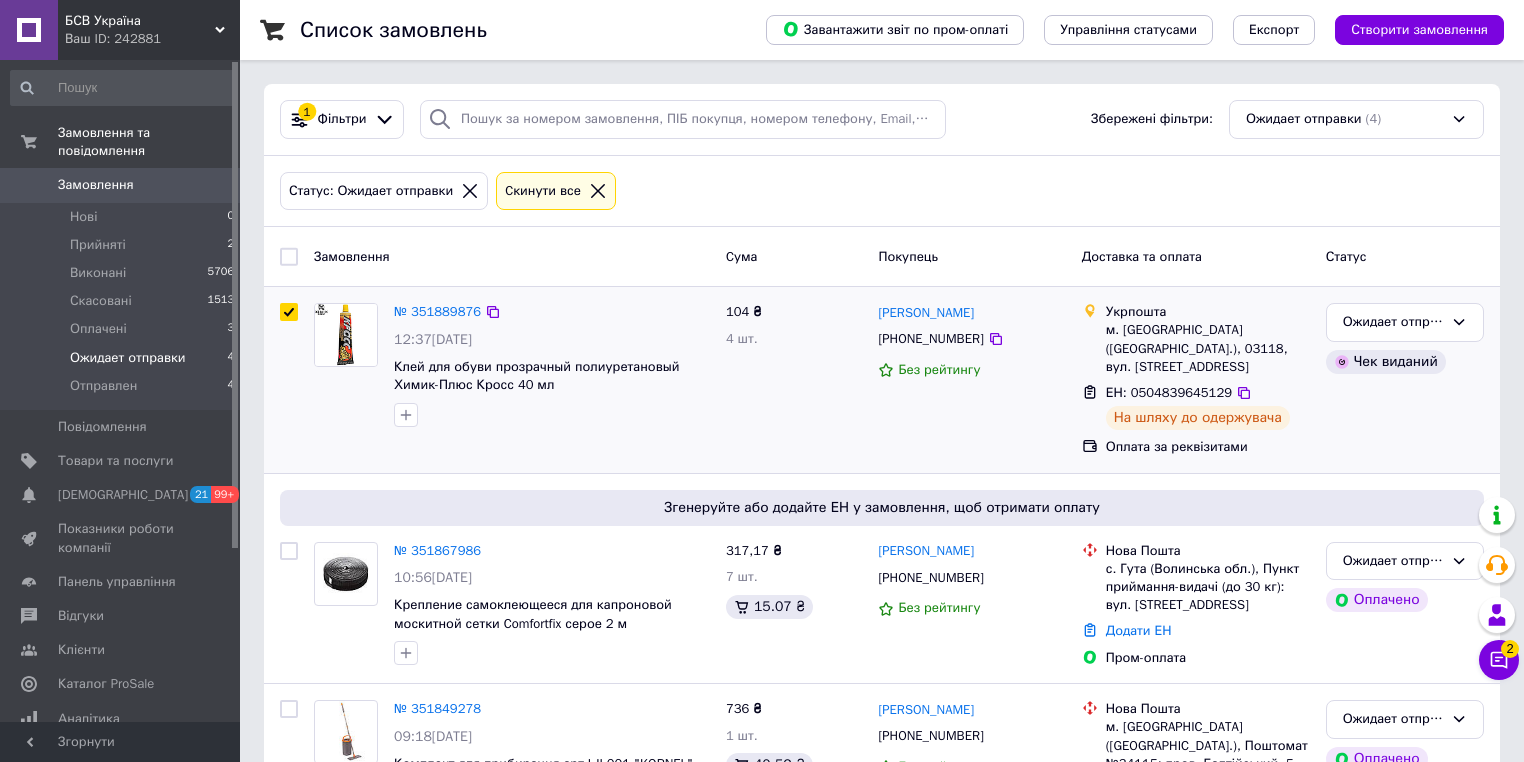 checkbox on "true" 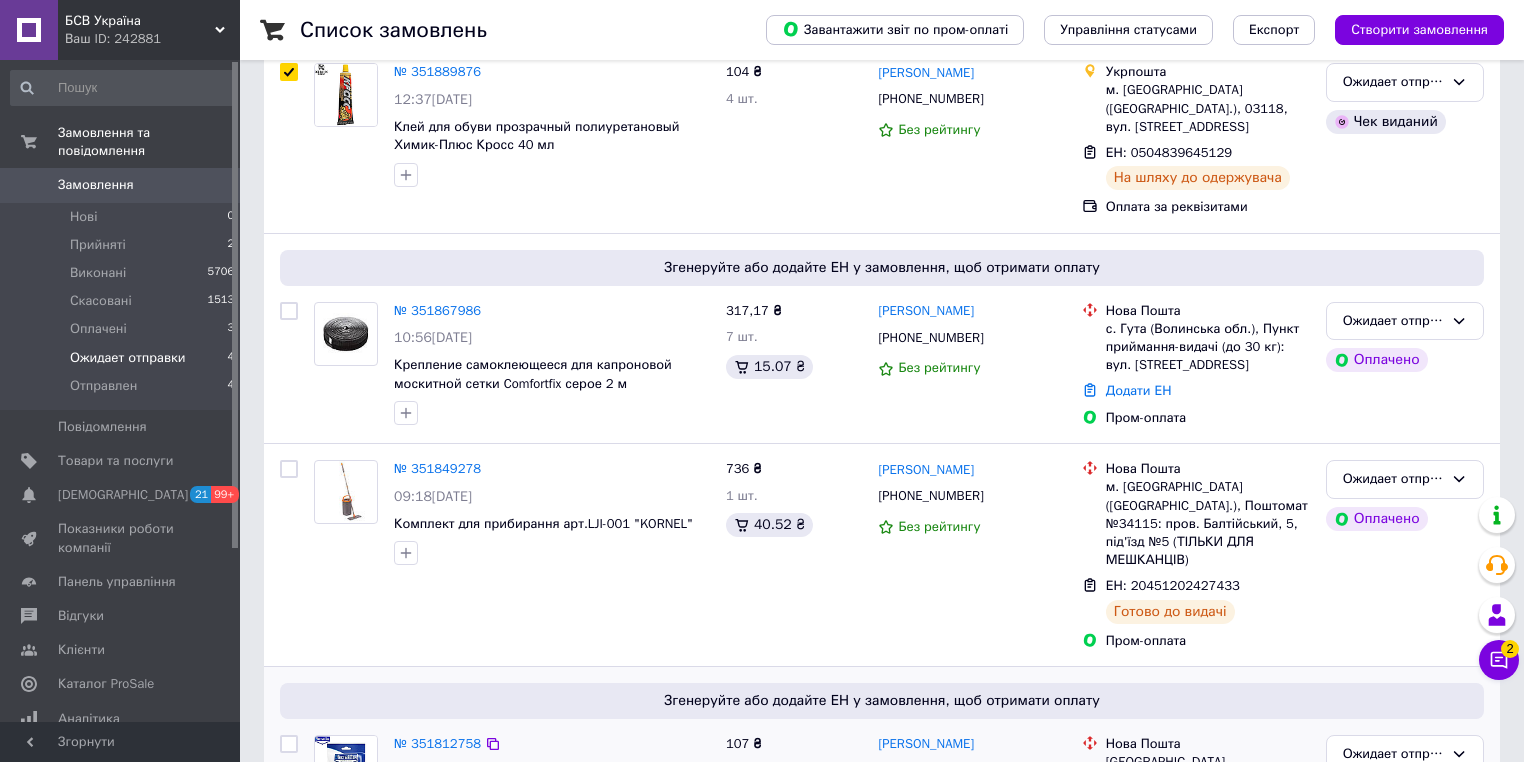 scroll, scrollTop: 320, scrollLeft: 0, axis: vertical 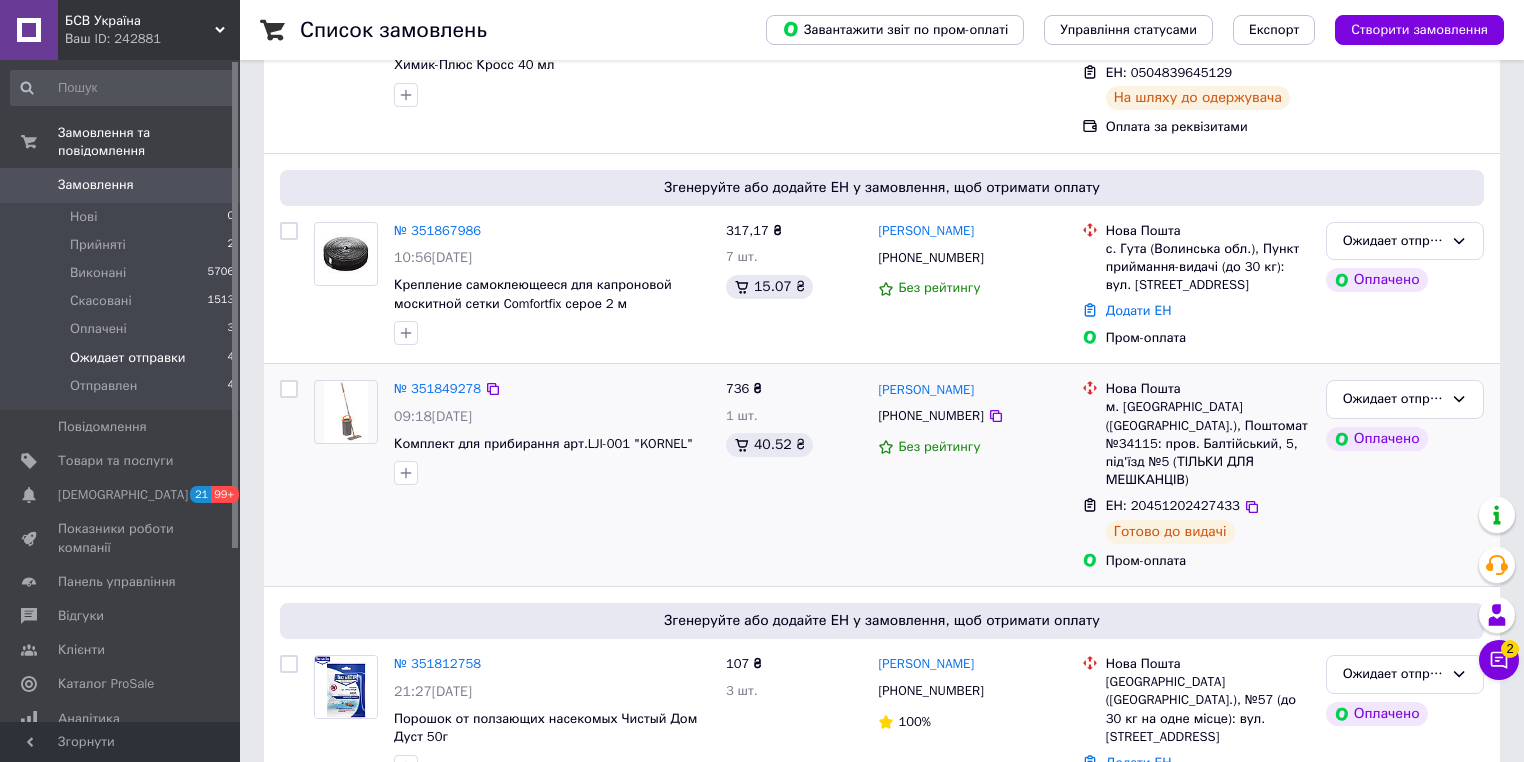 click at bounding box center (289, 389) 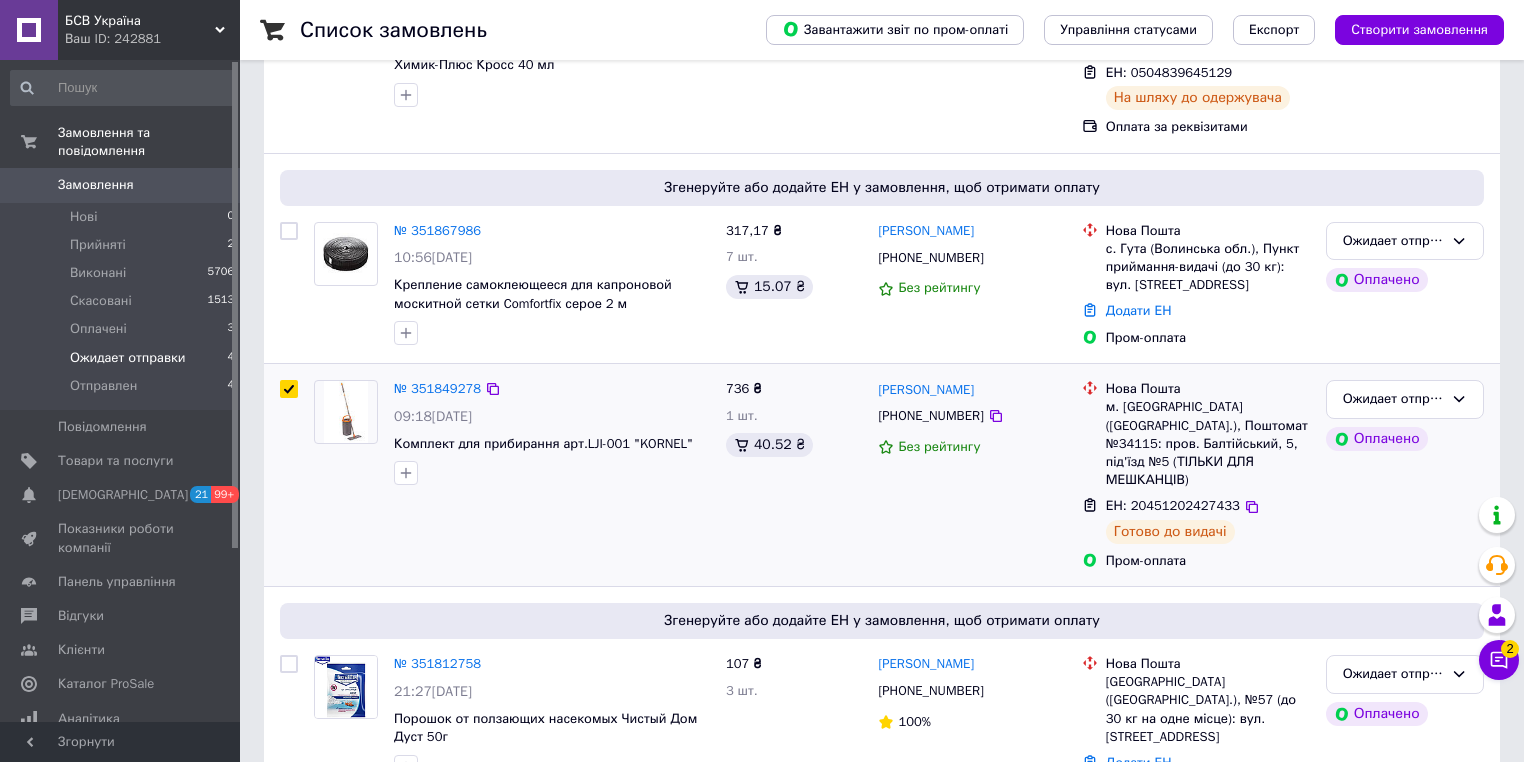 checkbox on "true" 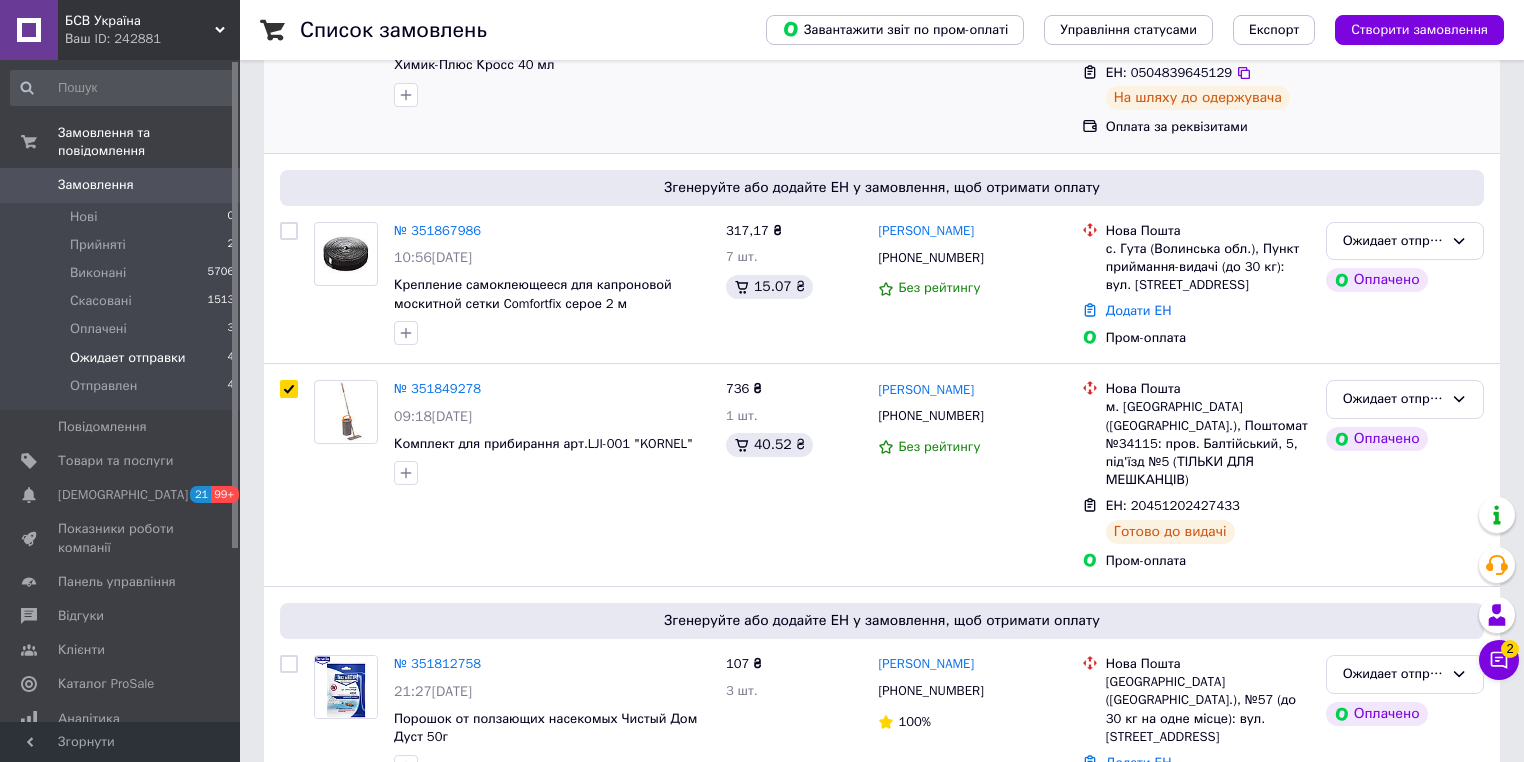 scroll, scrollTop: 0, scrollLeft: 0, axis: both 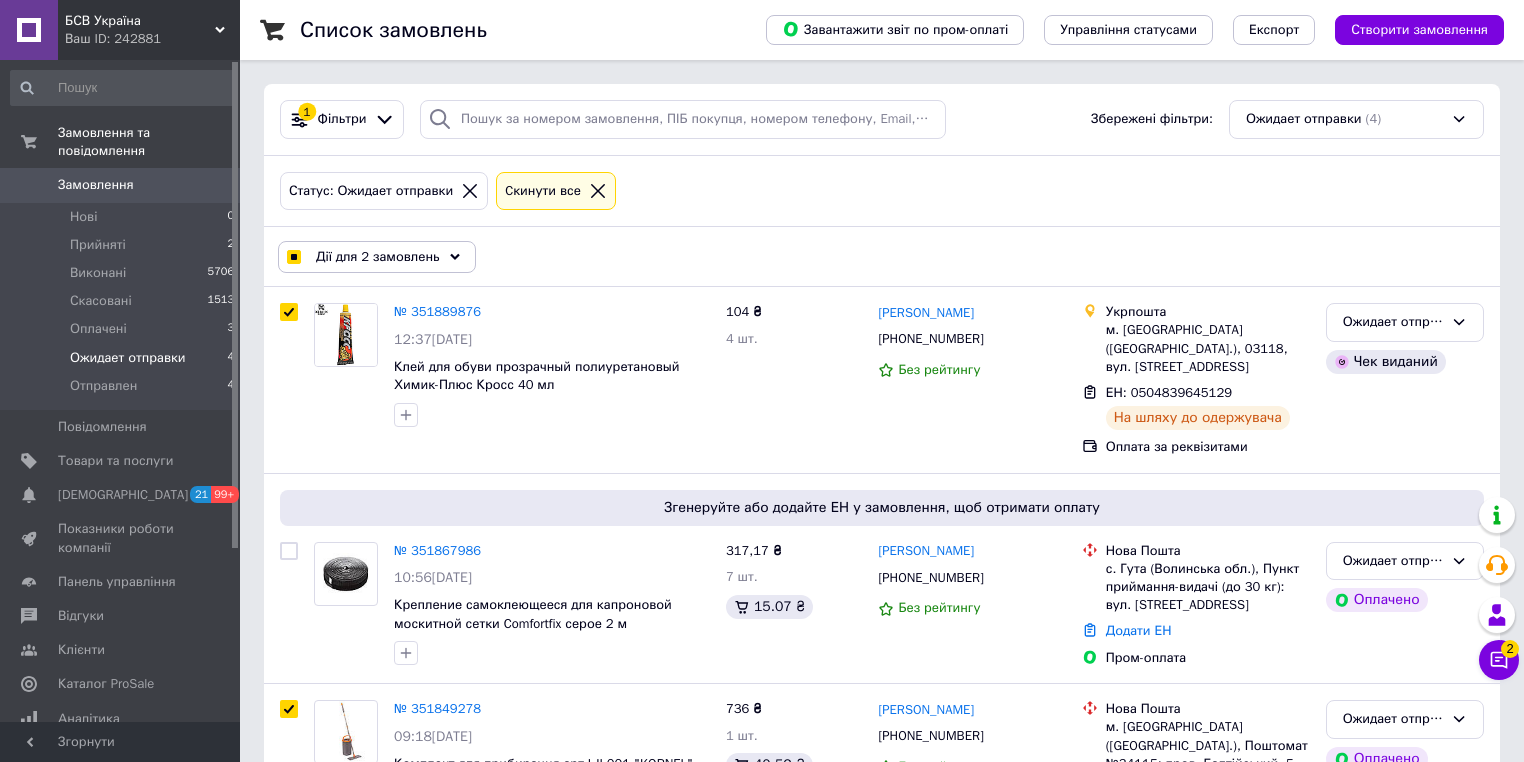 click on "Дії для 2 замовлень" at bounding box center [377, 257] 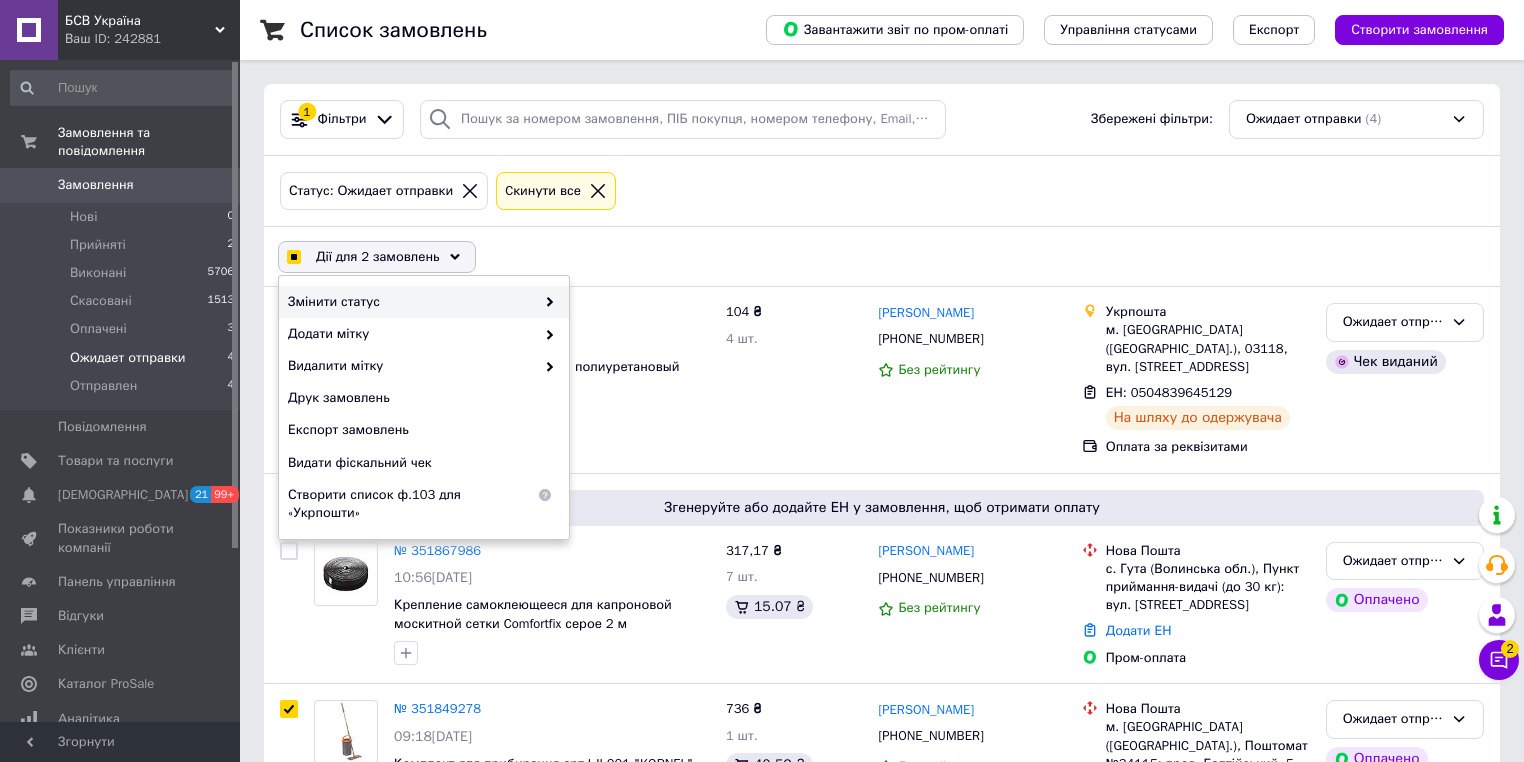 click on "Змінити статус" at bounding box center (411, 302) 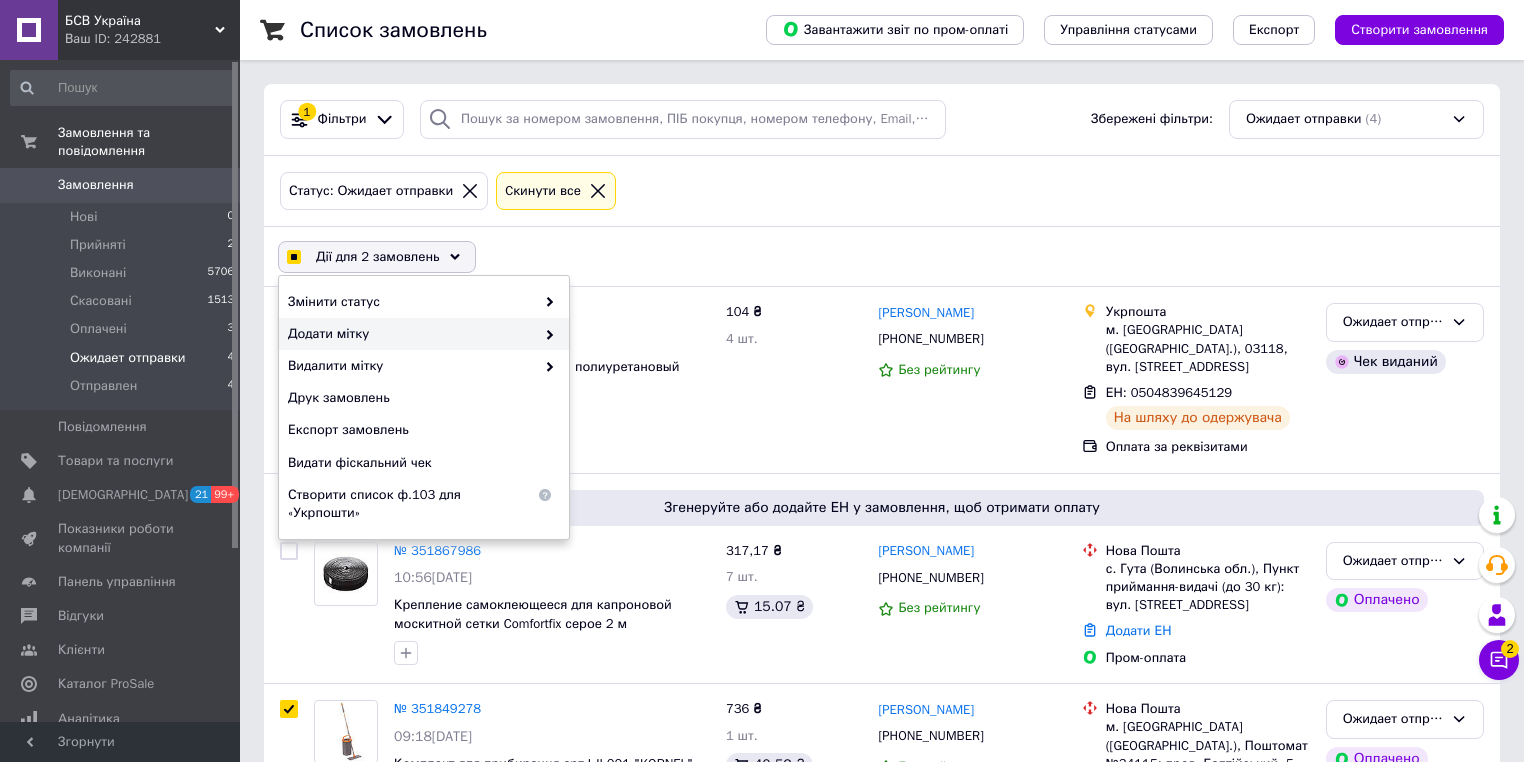 checkbox on "true" 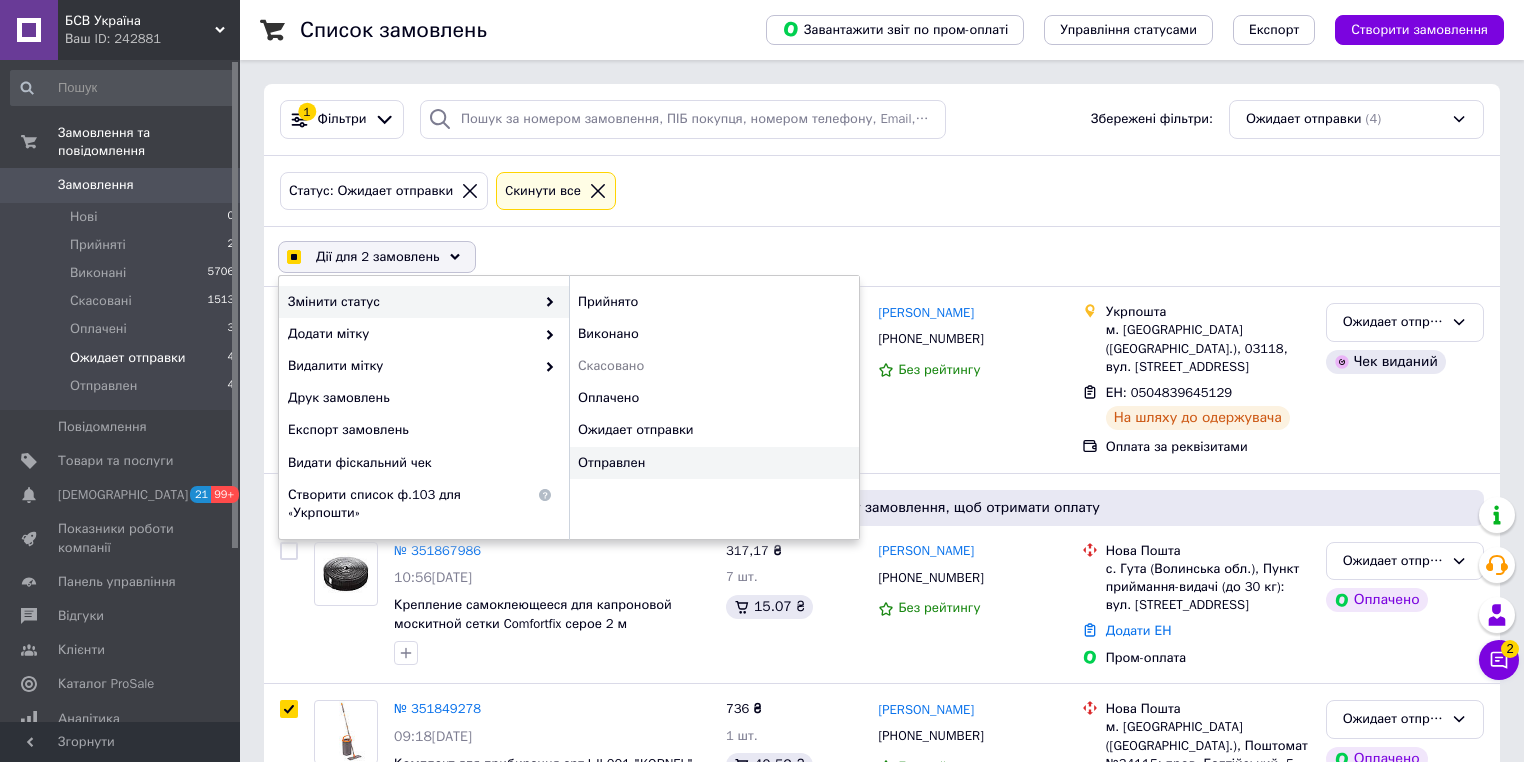 click on "Отправлен" at bounding box center (714, 463) 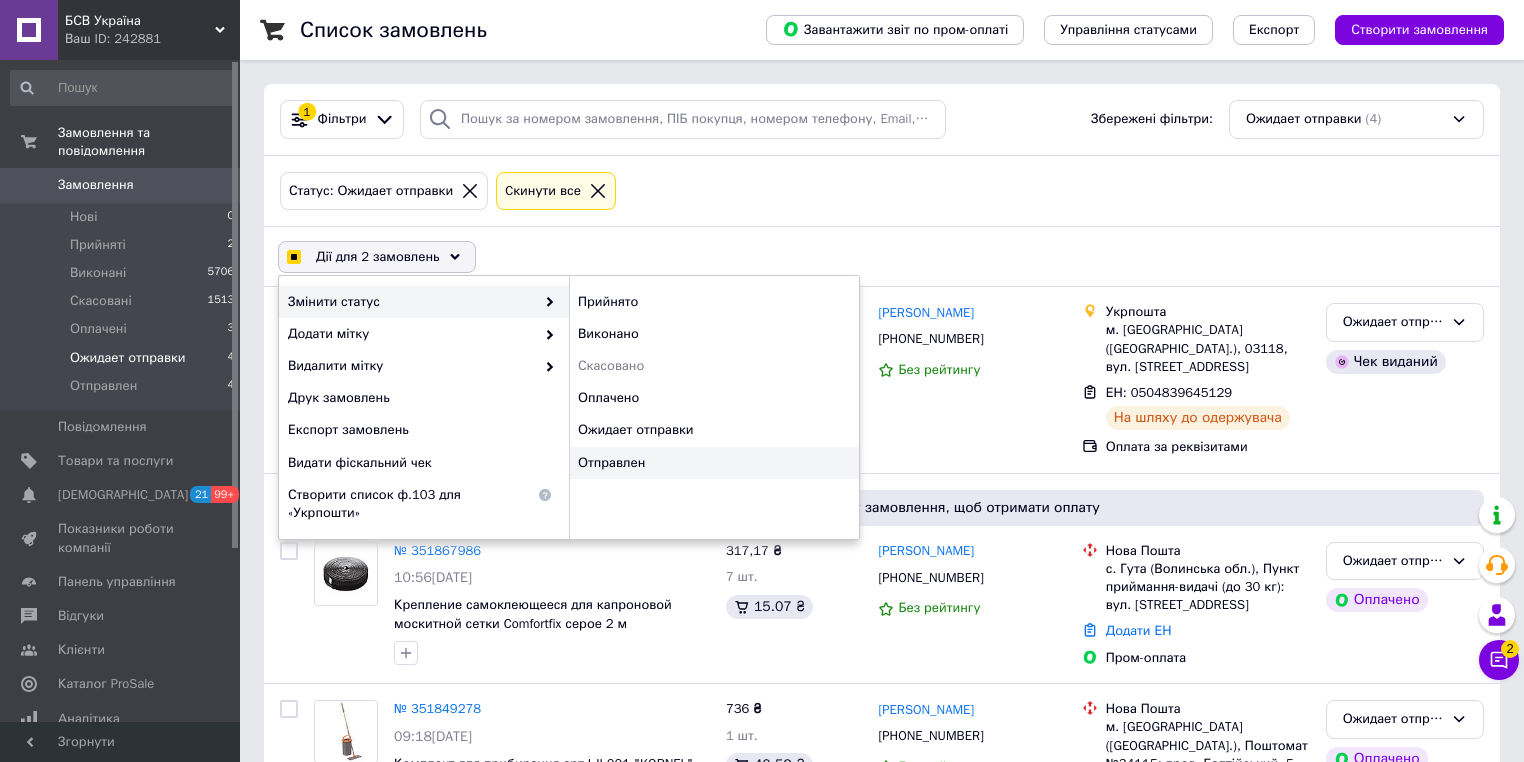 checkbox on "false" 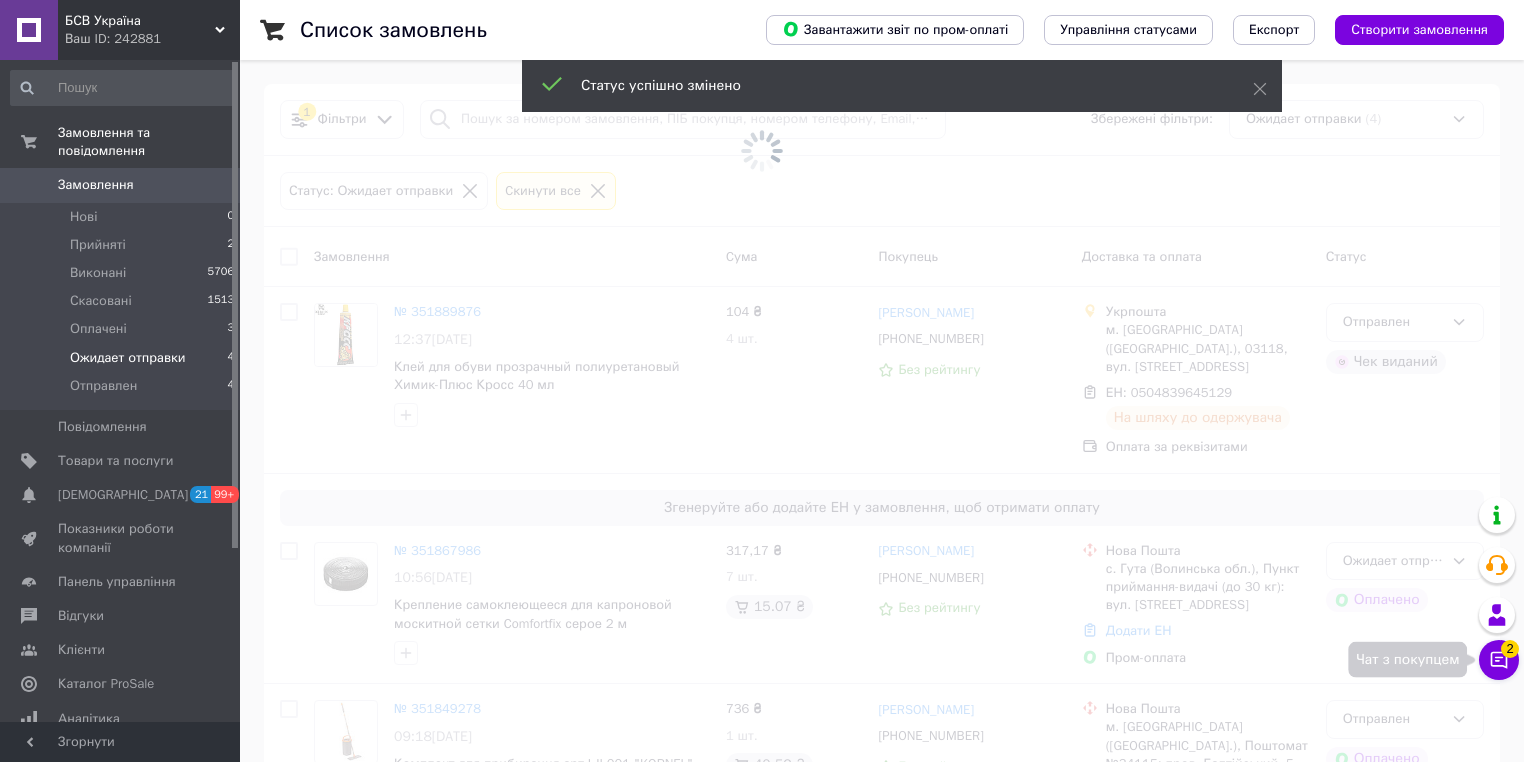 click 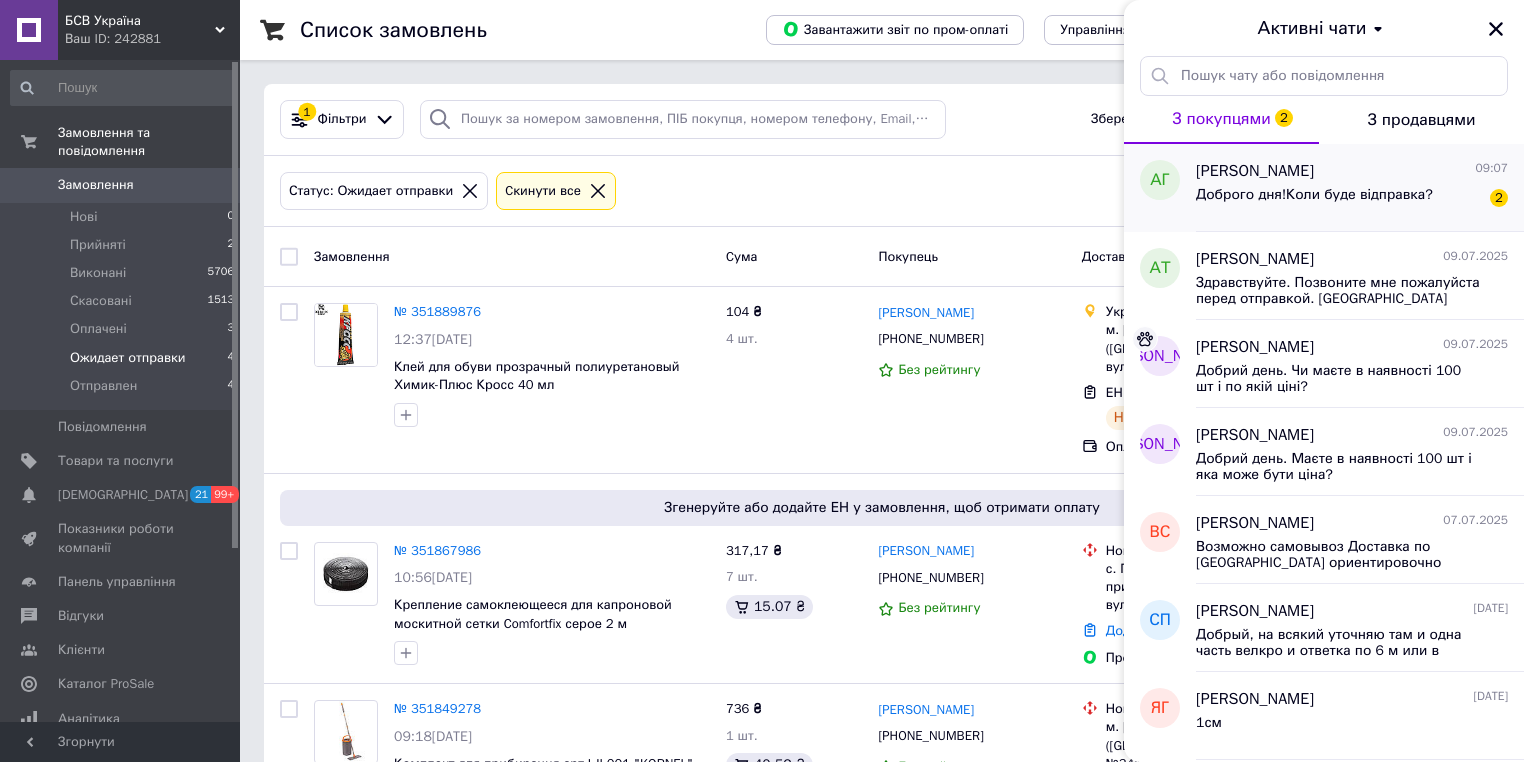 click on "Доброго дня!Коли буде відправка?" at bounding box center [1314, 201] 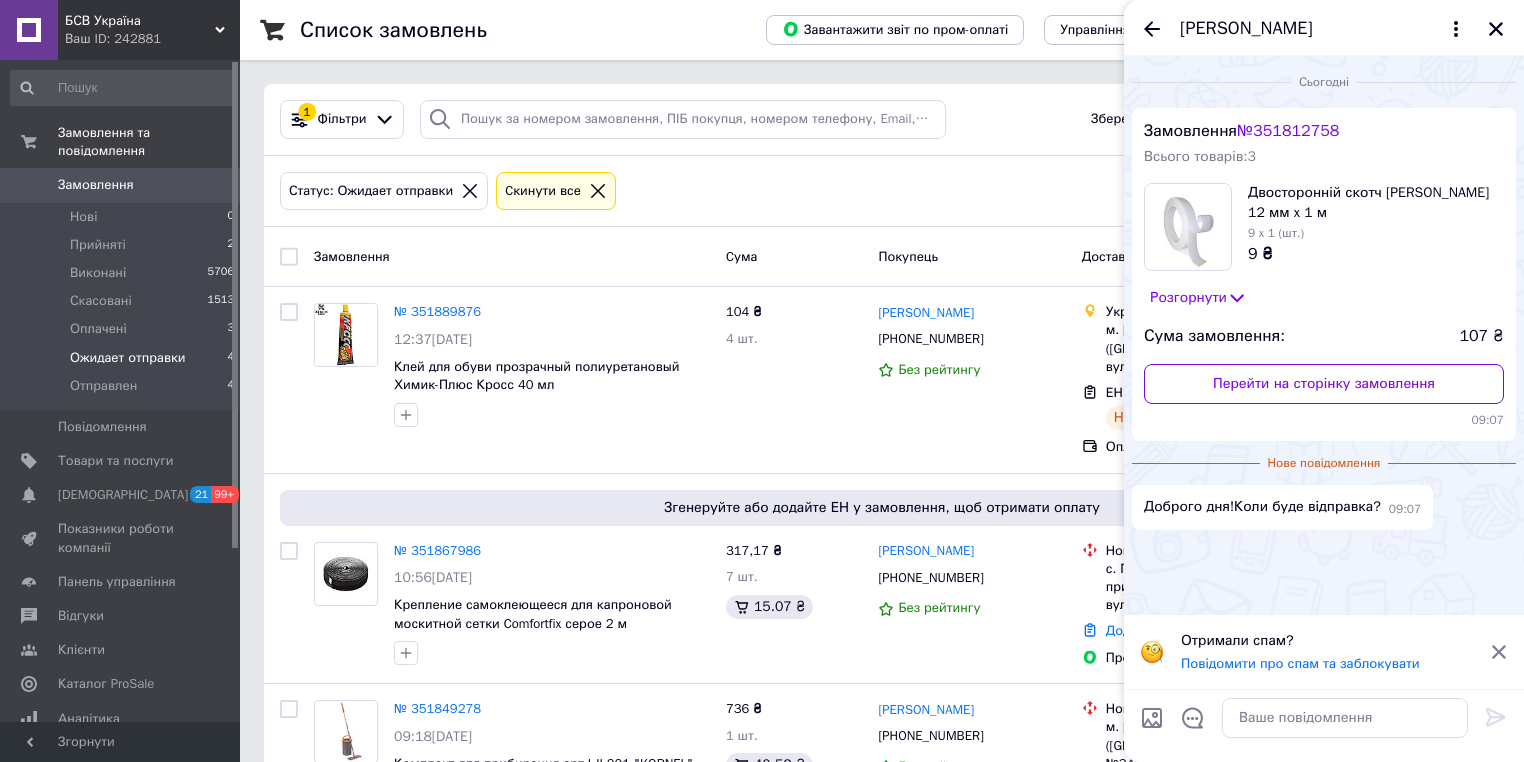 click on "Розгорнути" at bounding box center (1198, 298) 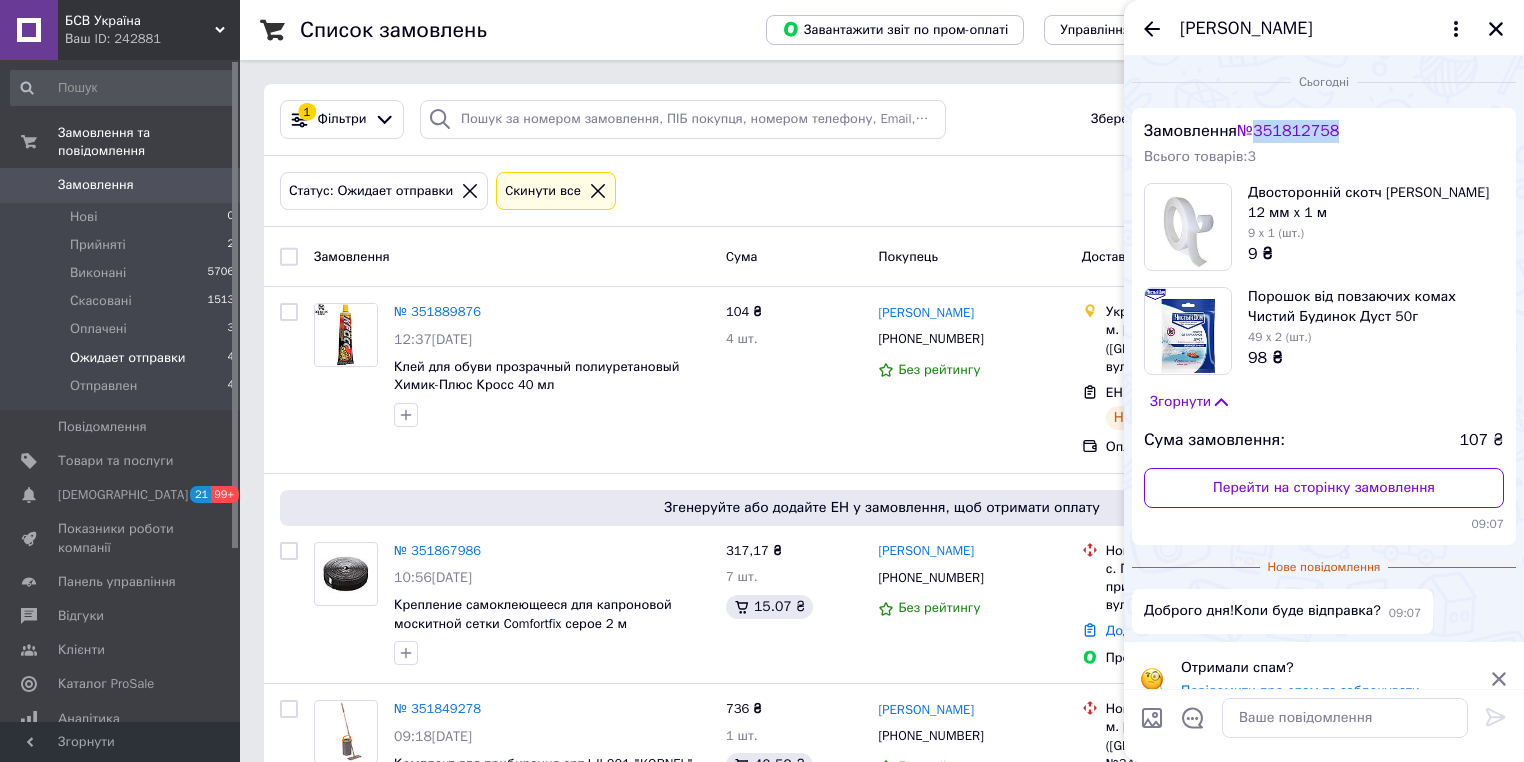 drag, startPoint x: 1372, startPoint y: 136, endPoint x: 1272, endPoint y: 129, distance: 100.2447 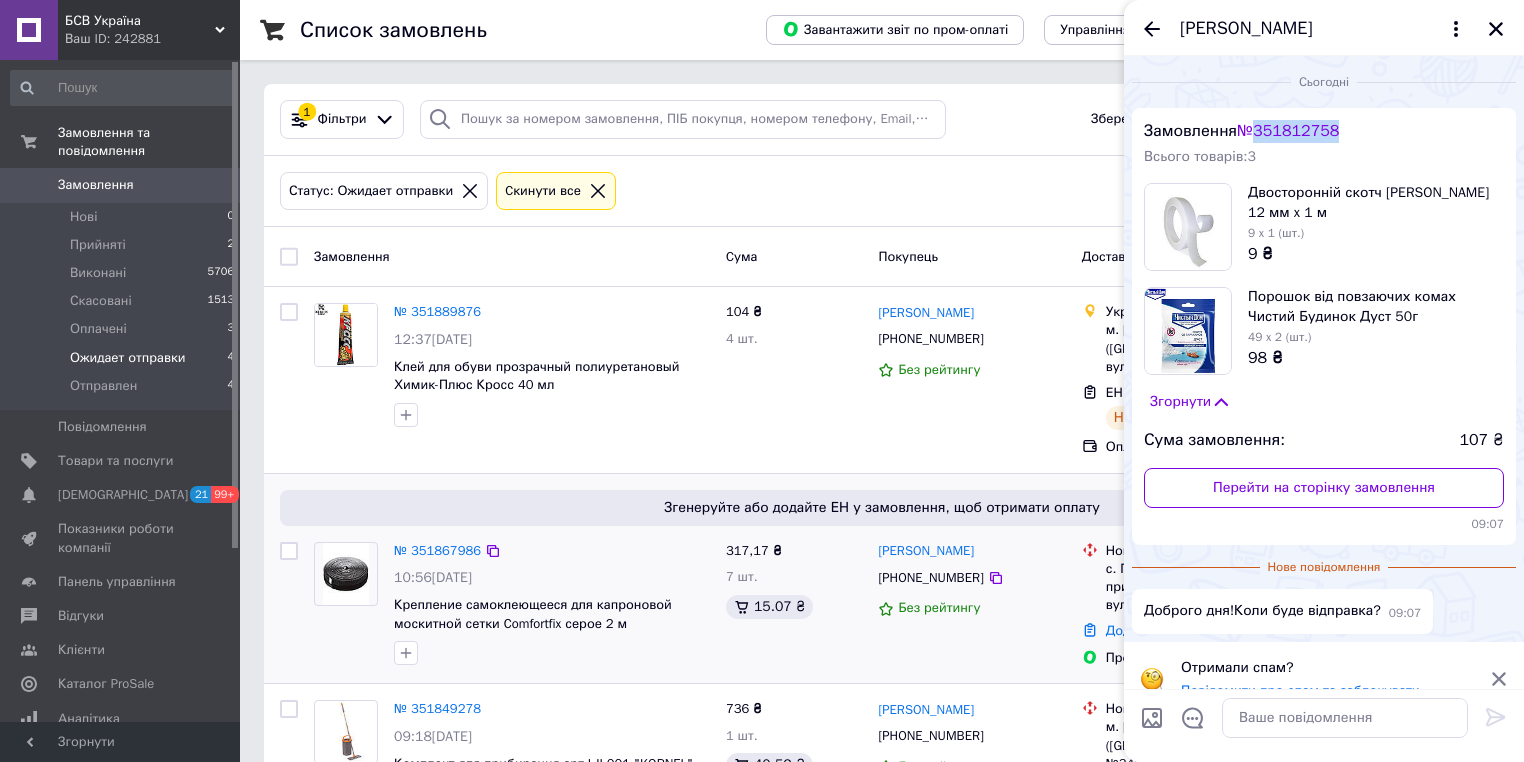copy on "351812758" 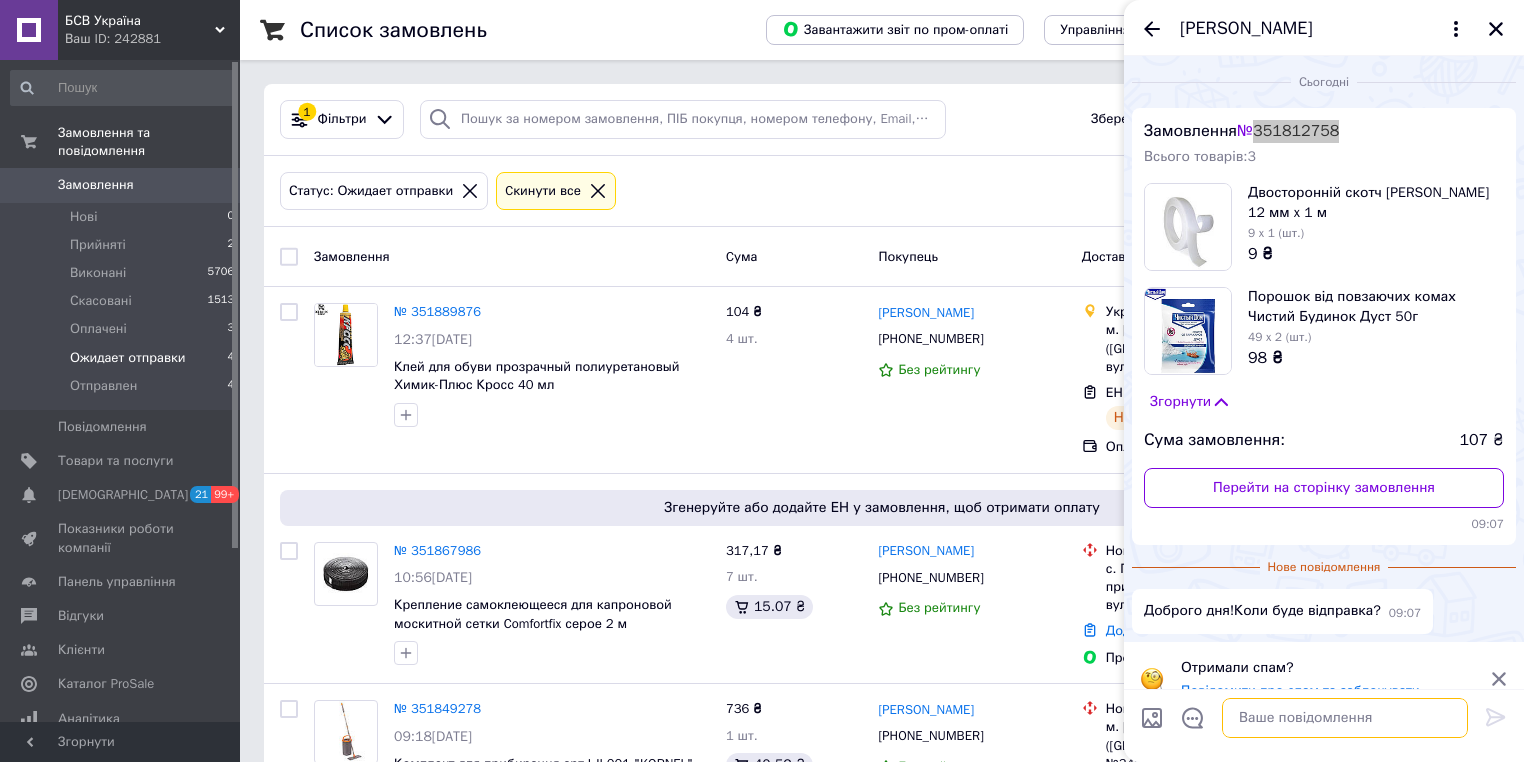 click at bounding box center [1345, 718] 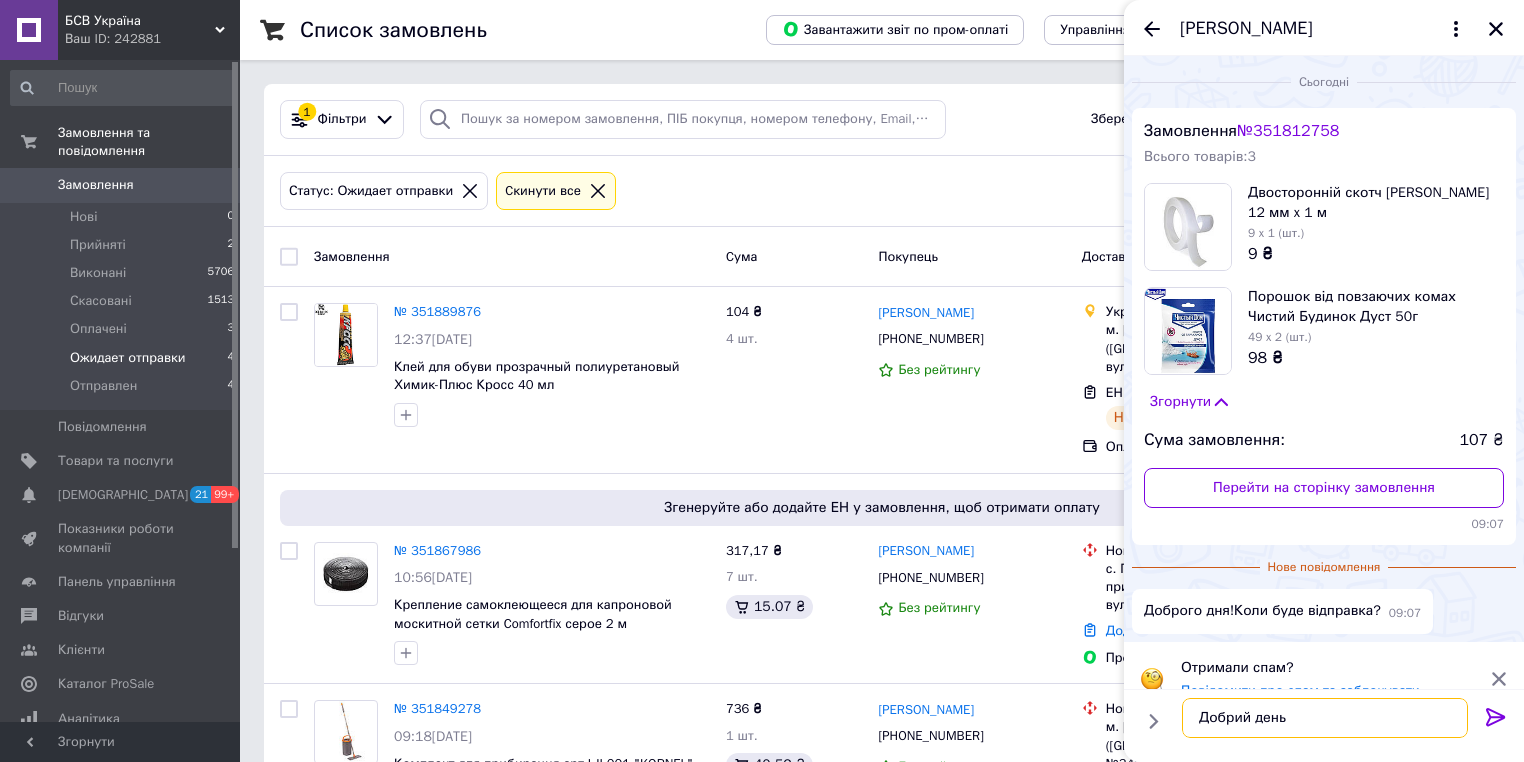 scroll, scrollTop: 15, scrollLeft: 0, axis: vertical 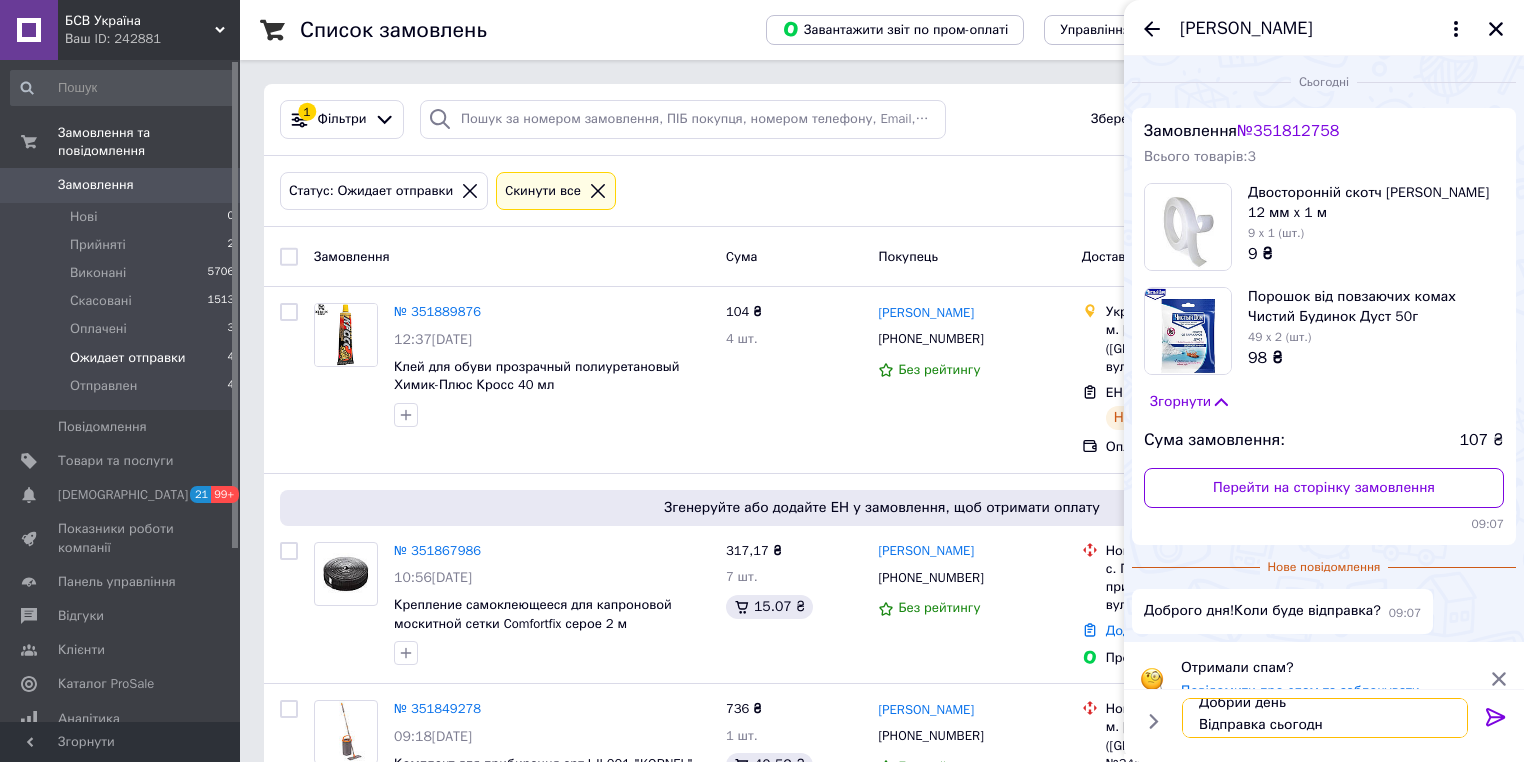 type on "Добрий день
Відправка сьогодні" 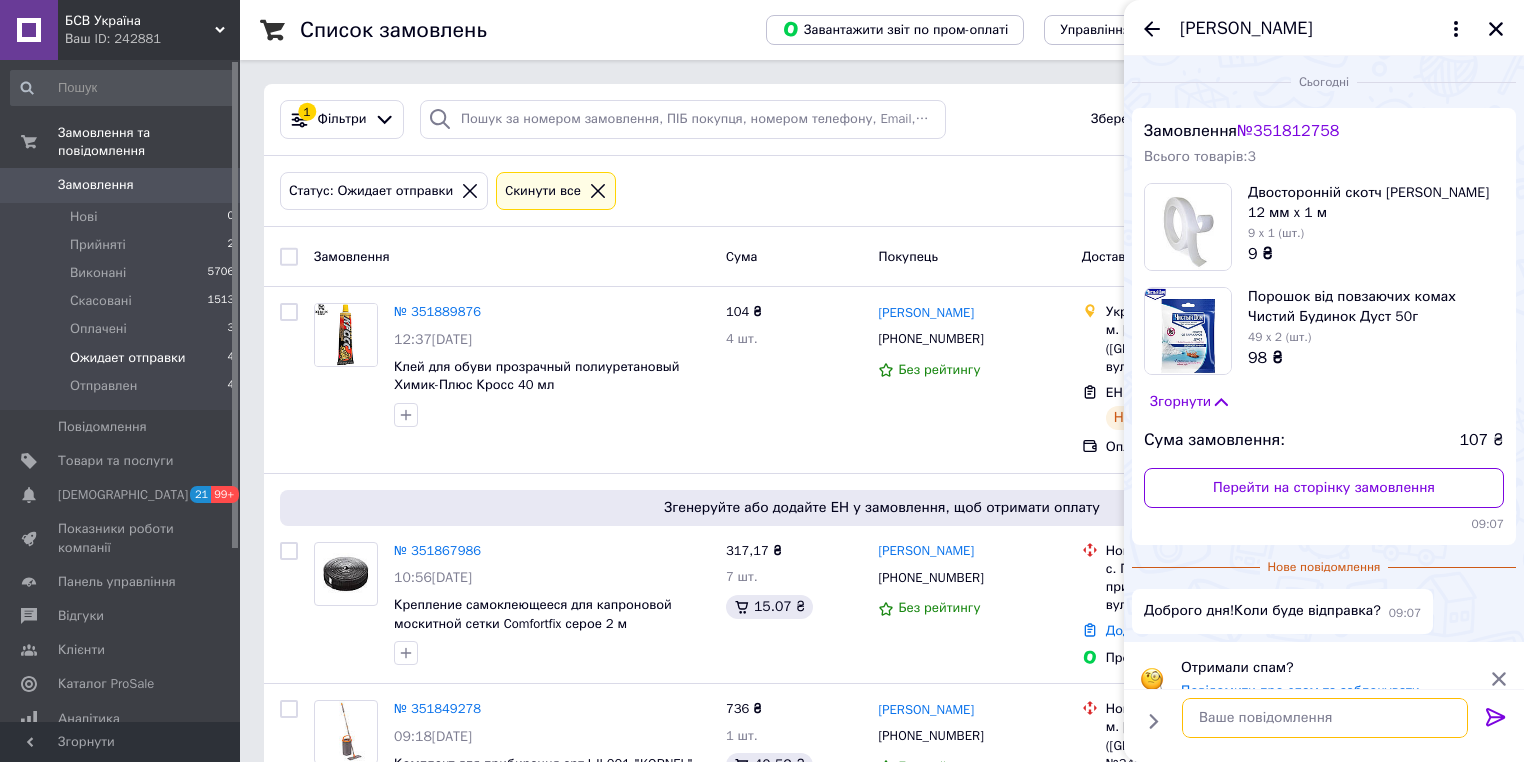 scroll, scrollTop: 0, scrollLeft: 0, axis: both 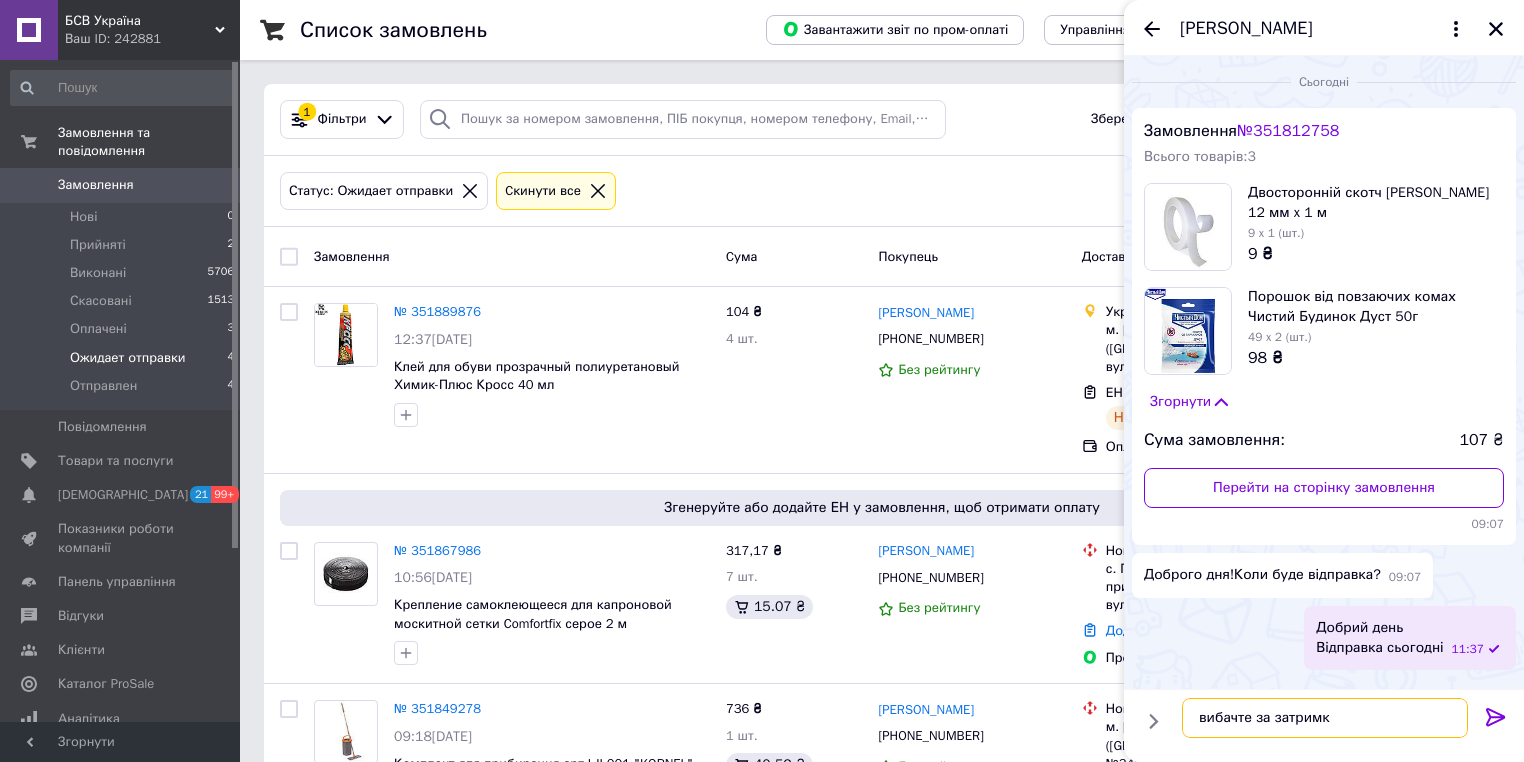 type on "вибачте за затримку" 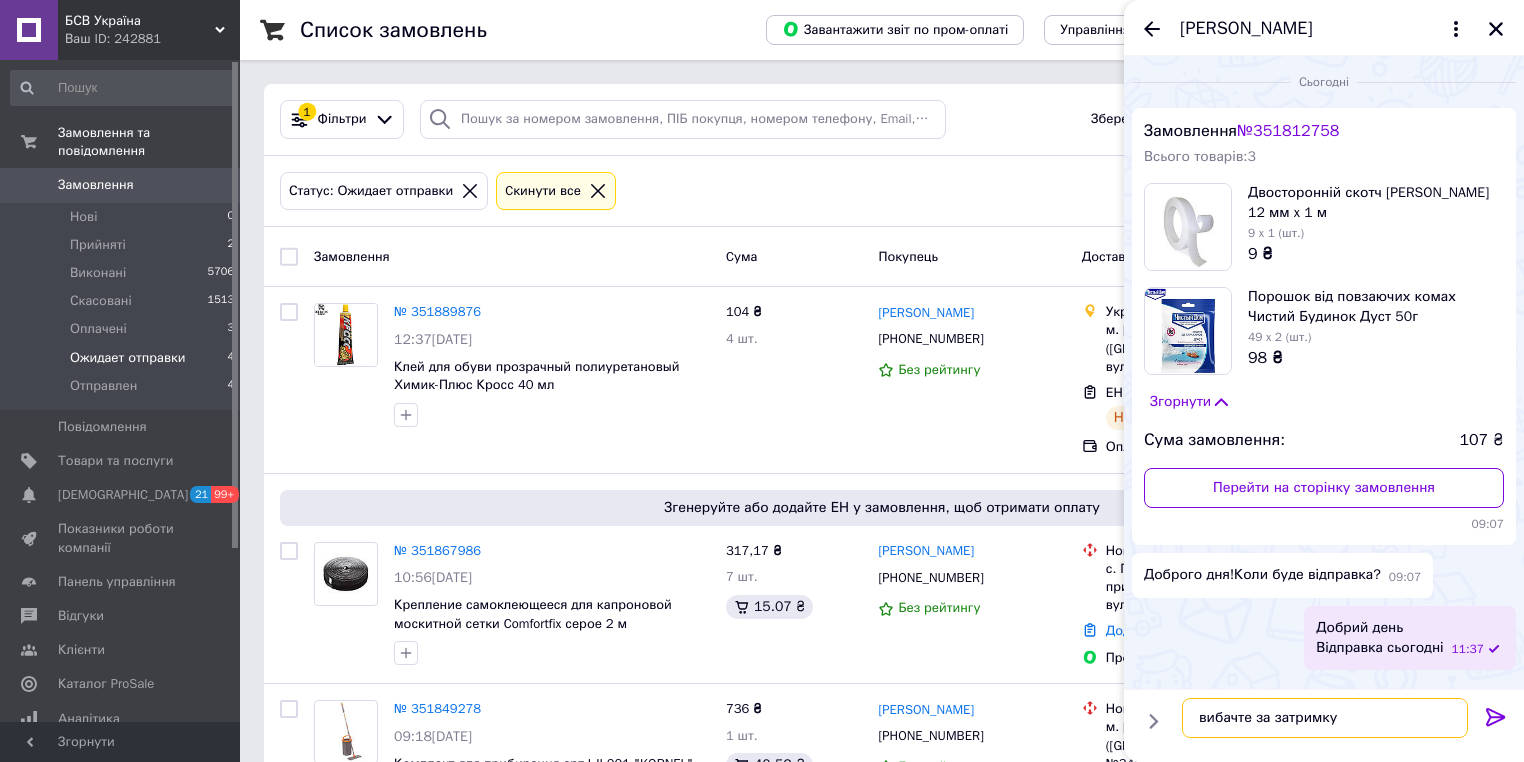 type 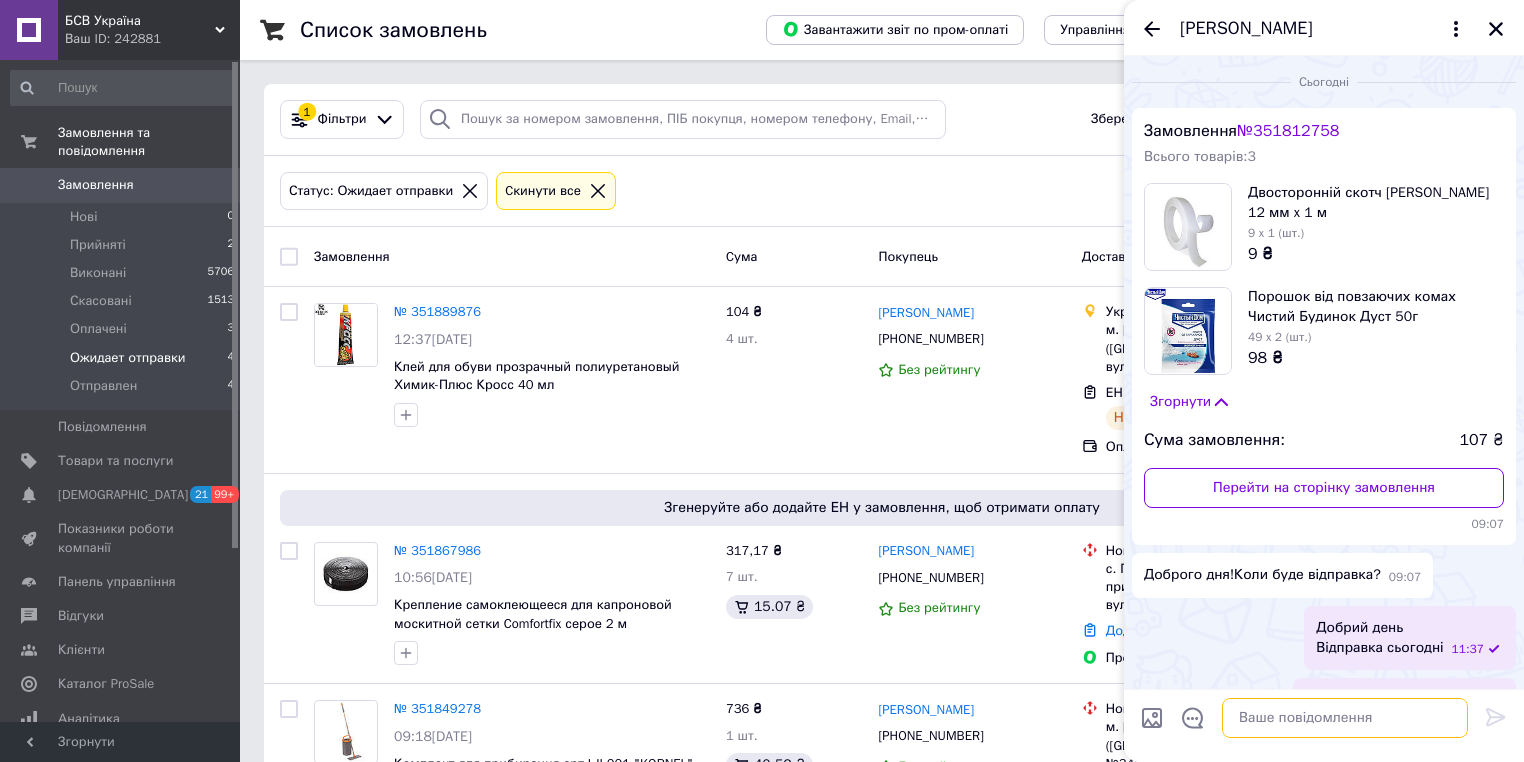 scroll, scrollTop: 54, scrollLeft: 0, axis: vertical 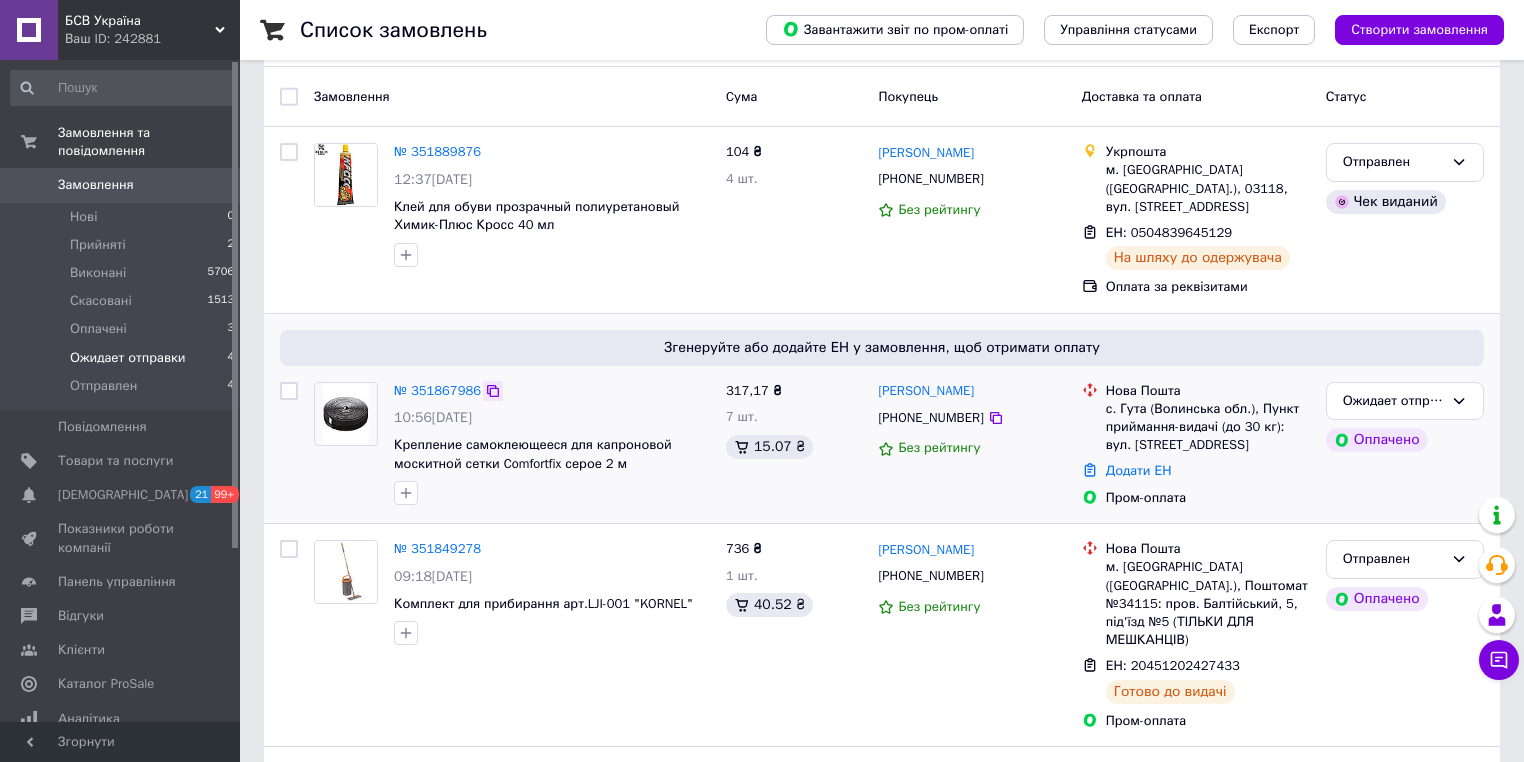 click 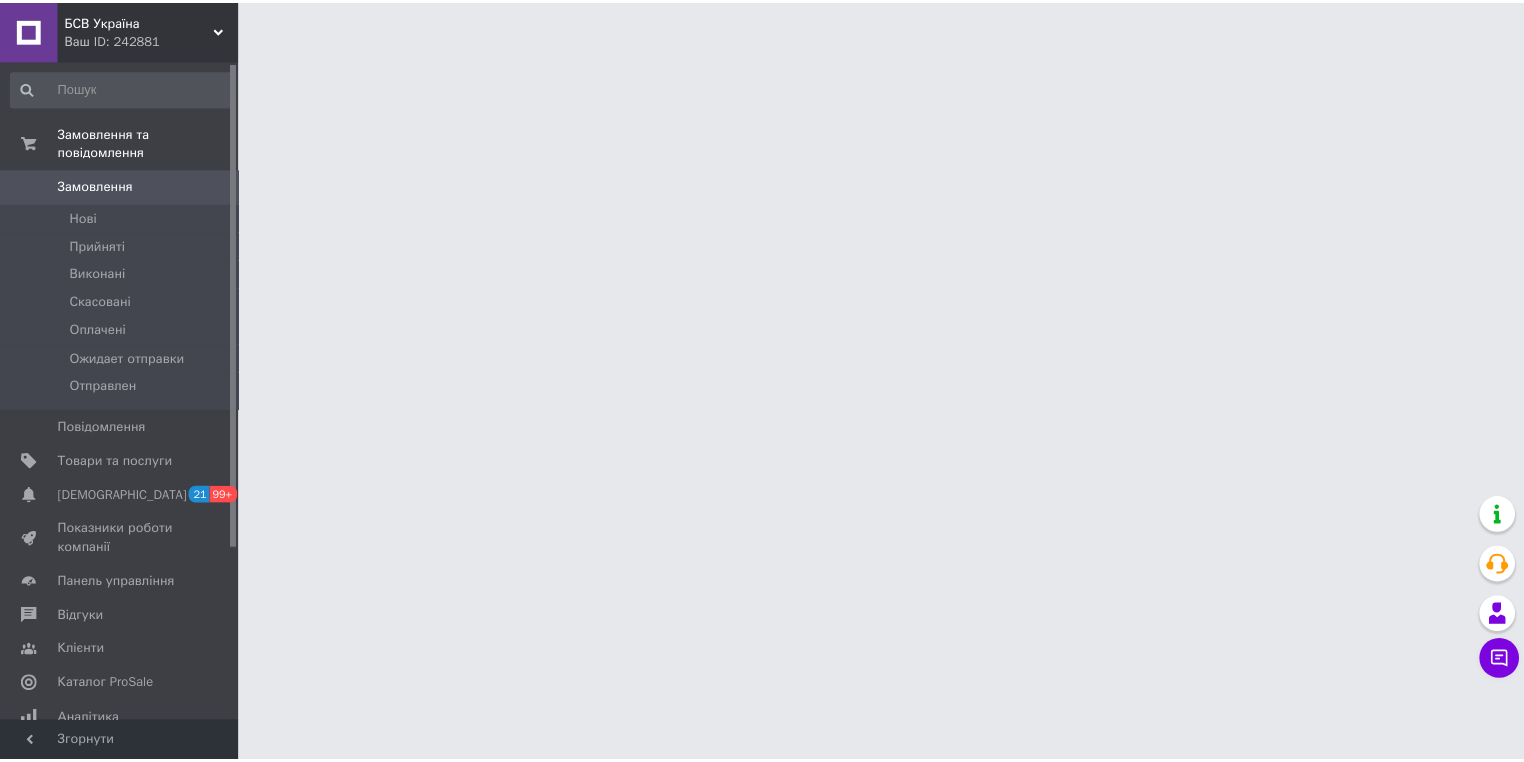 scroll, scrollTop: 0, scrollLeft: 0, axis: both 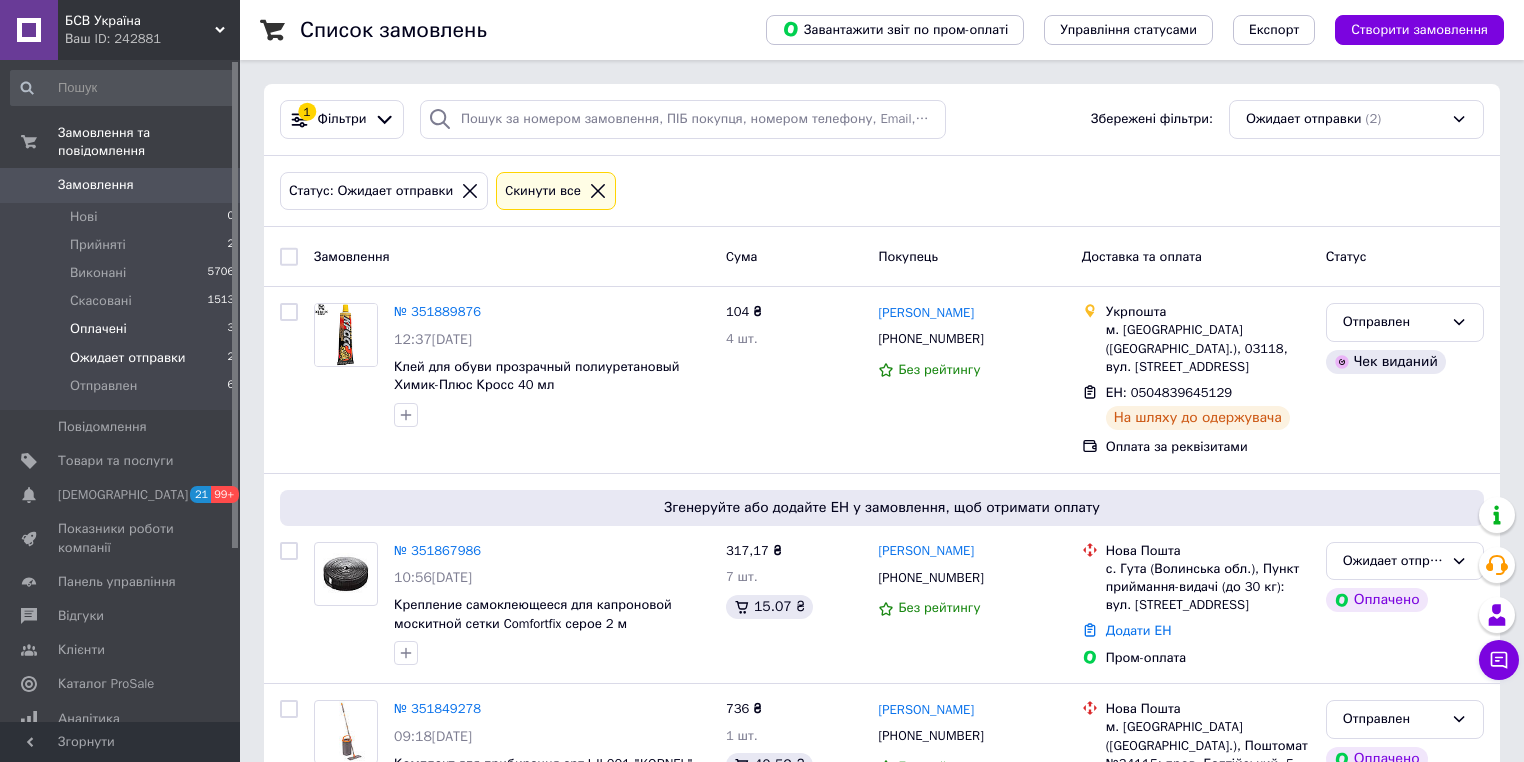 click on "Оплачені" at bounding box center (98, 329) 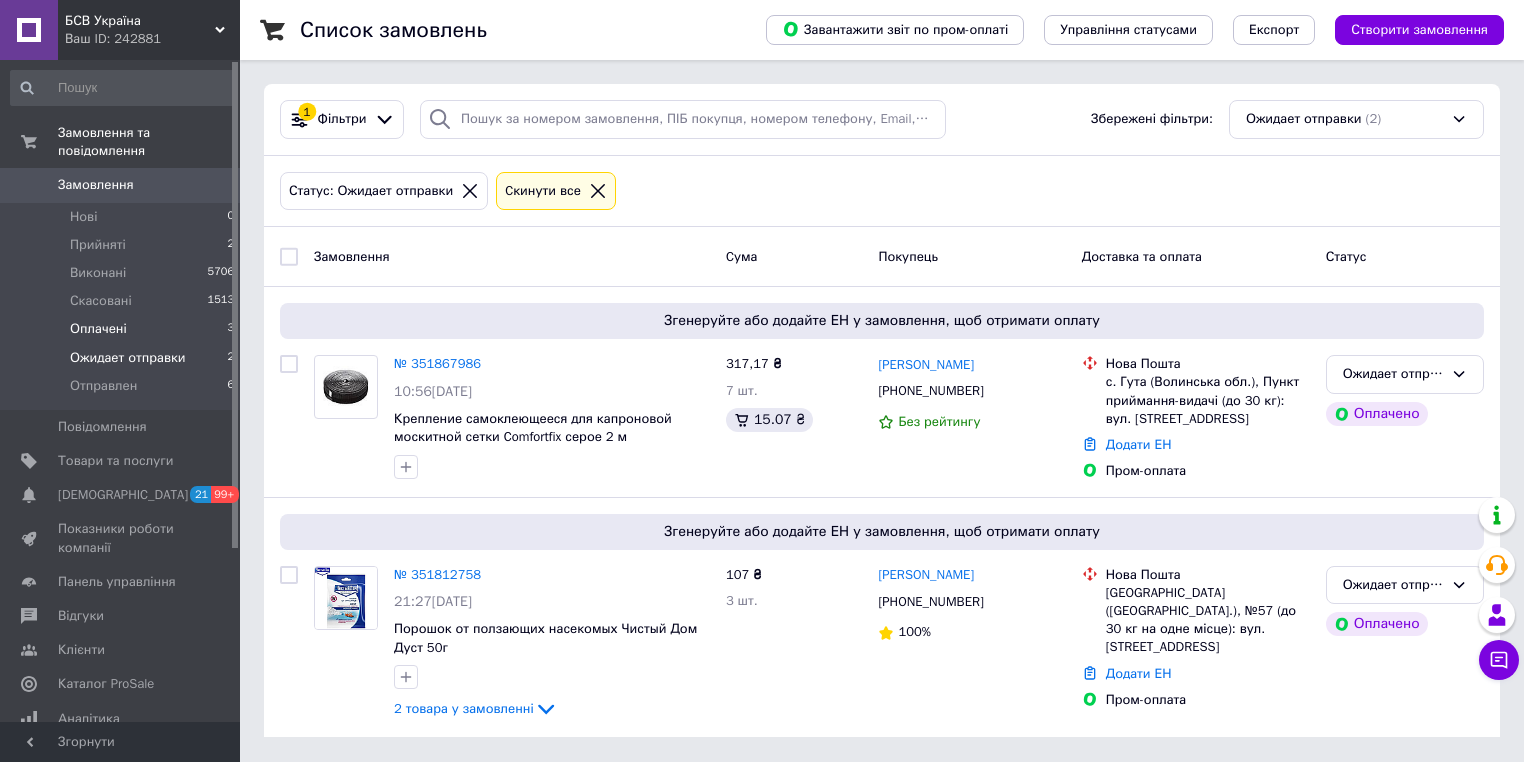 scroll, scrollTop: 0, scrollLeft: 0, axis: both 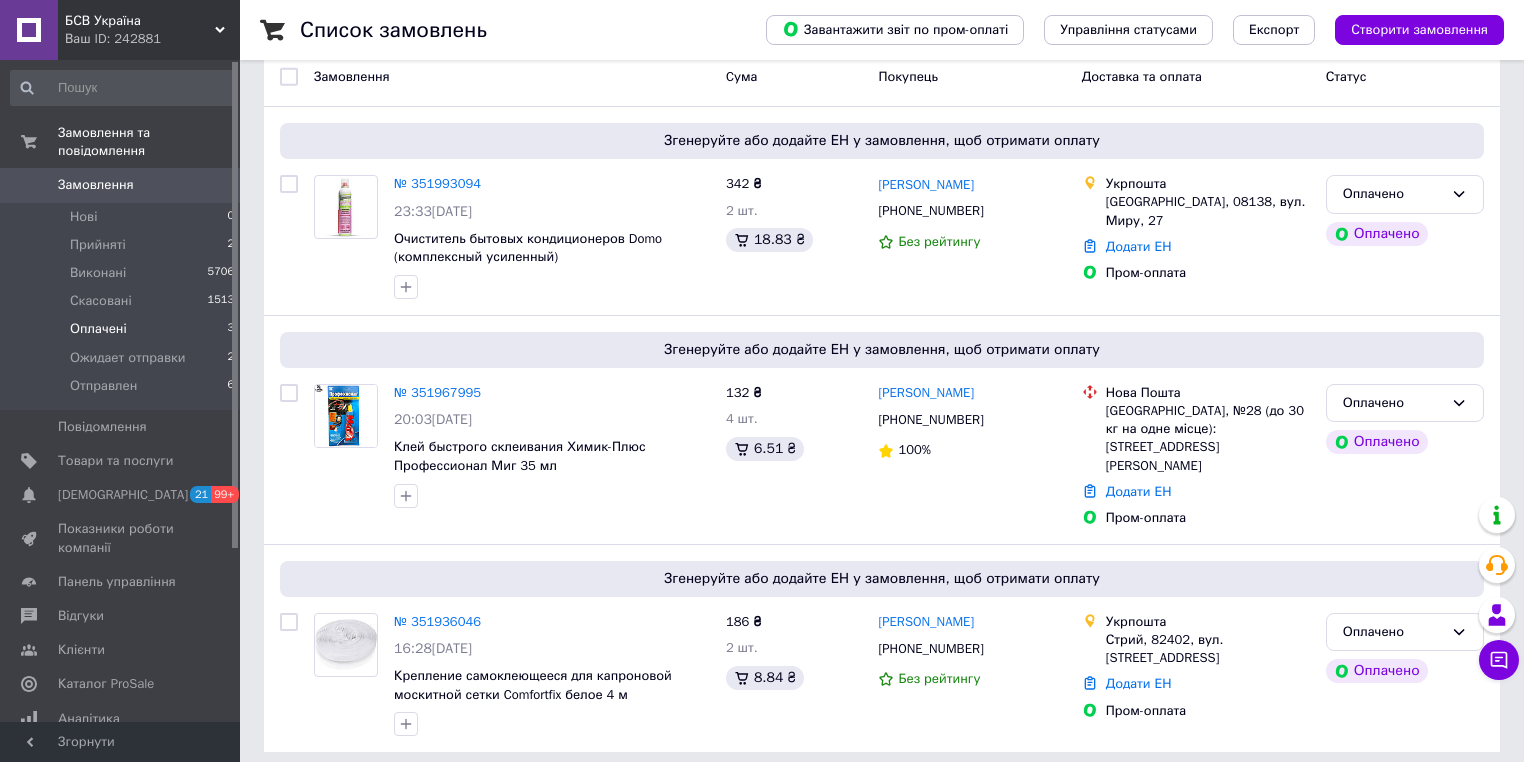 click at bounding box center [289, 77] 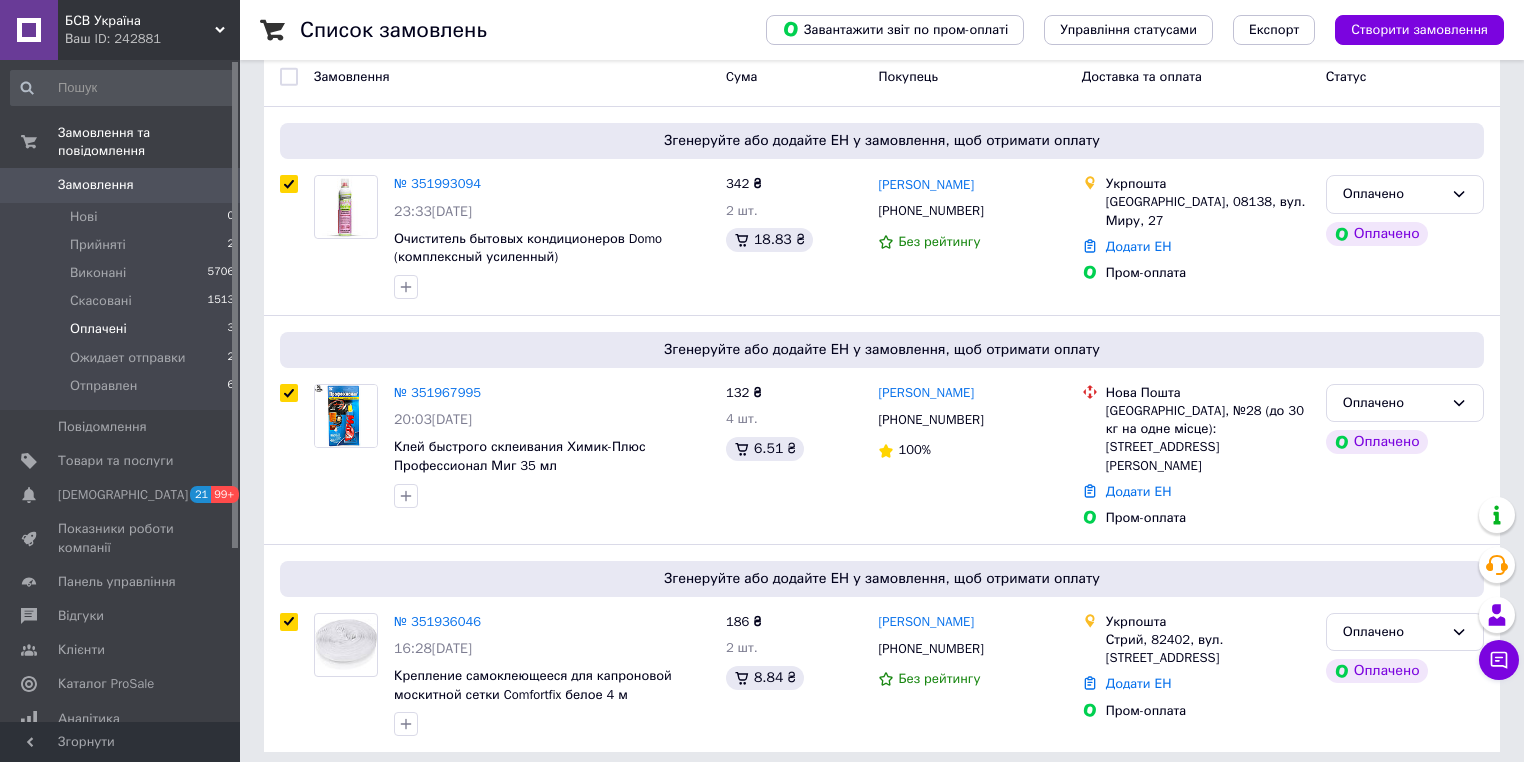 checkbox on "true" 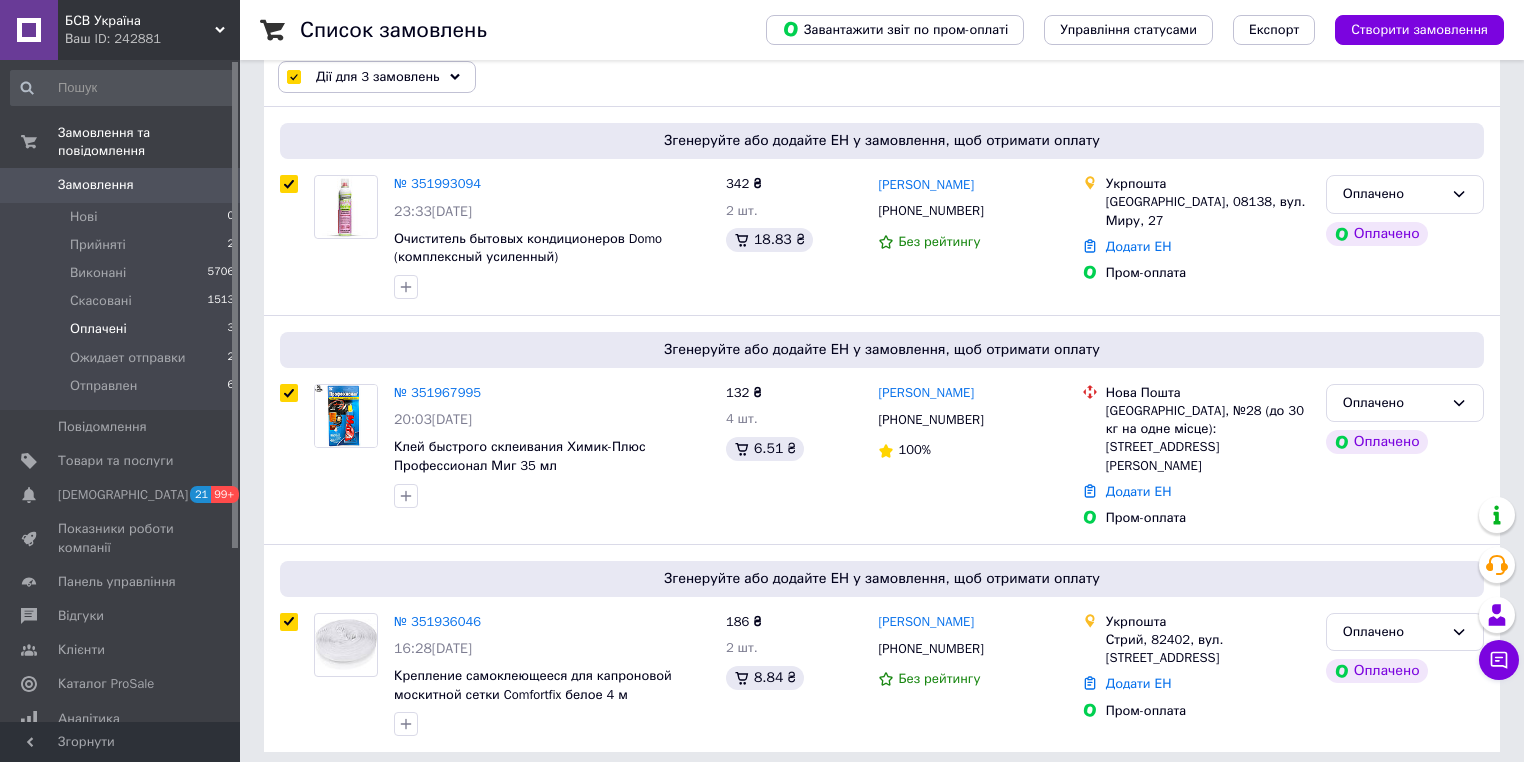 click on "Дії для 3 замовлень" at bounding box center [377, 77] 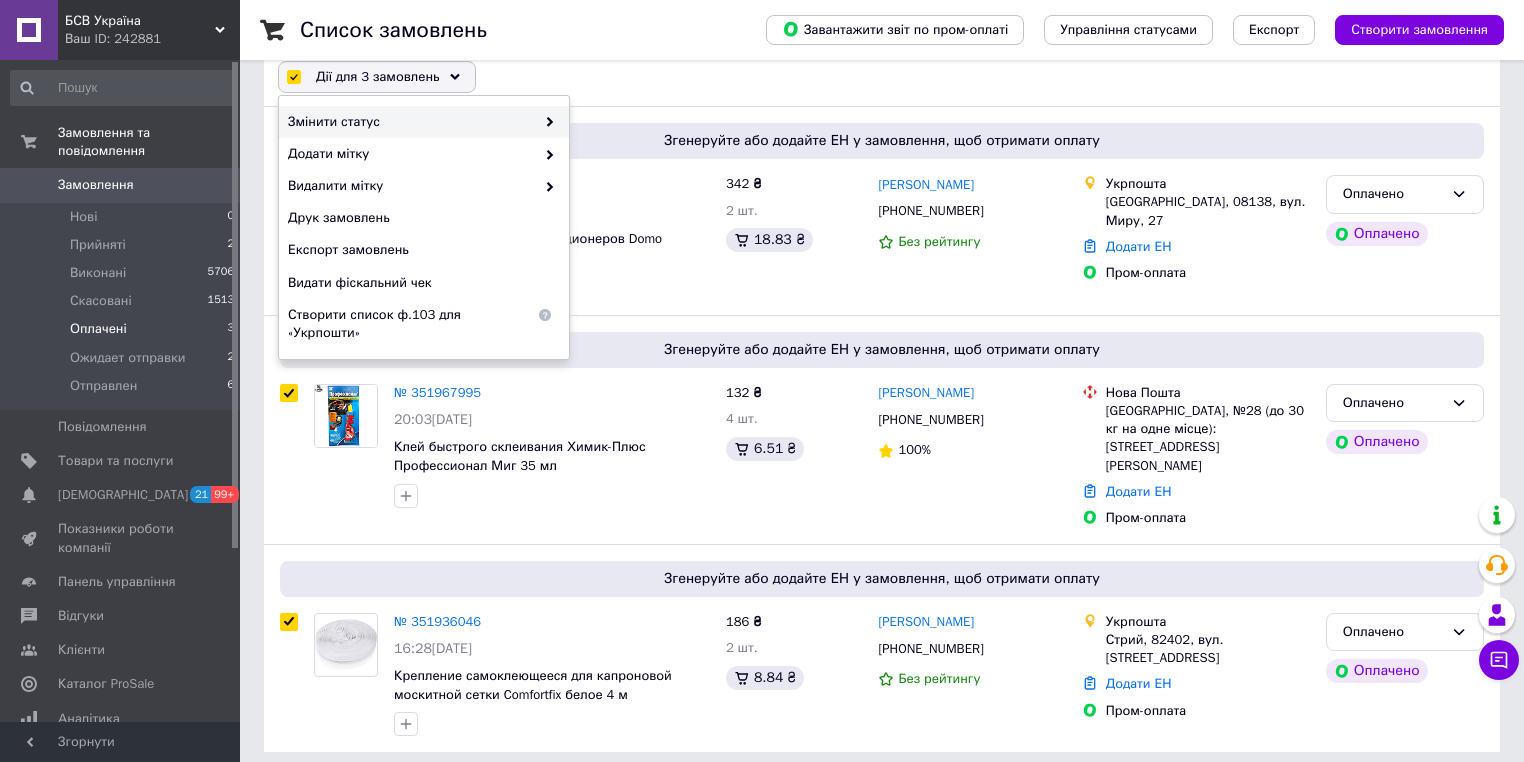 click on "Змінити статус" at bounding box center [411, 122] 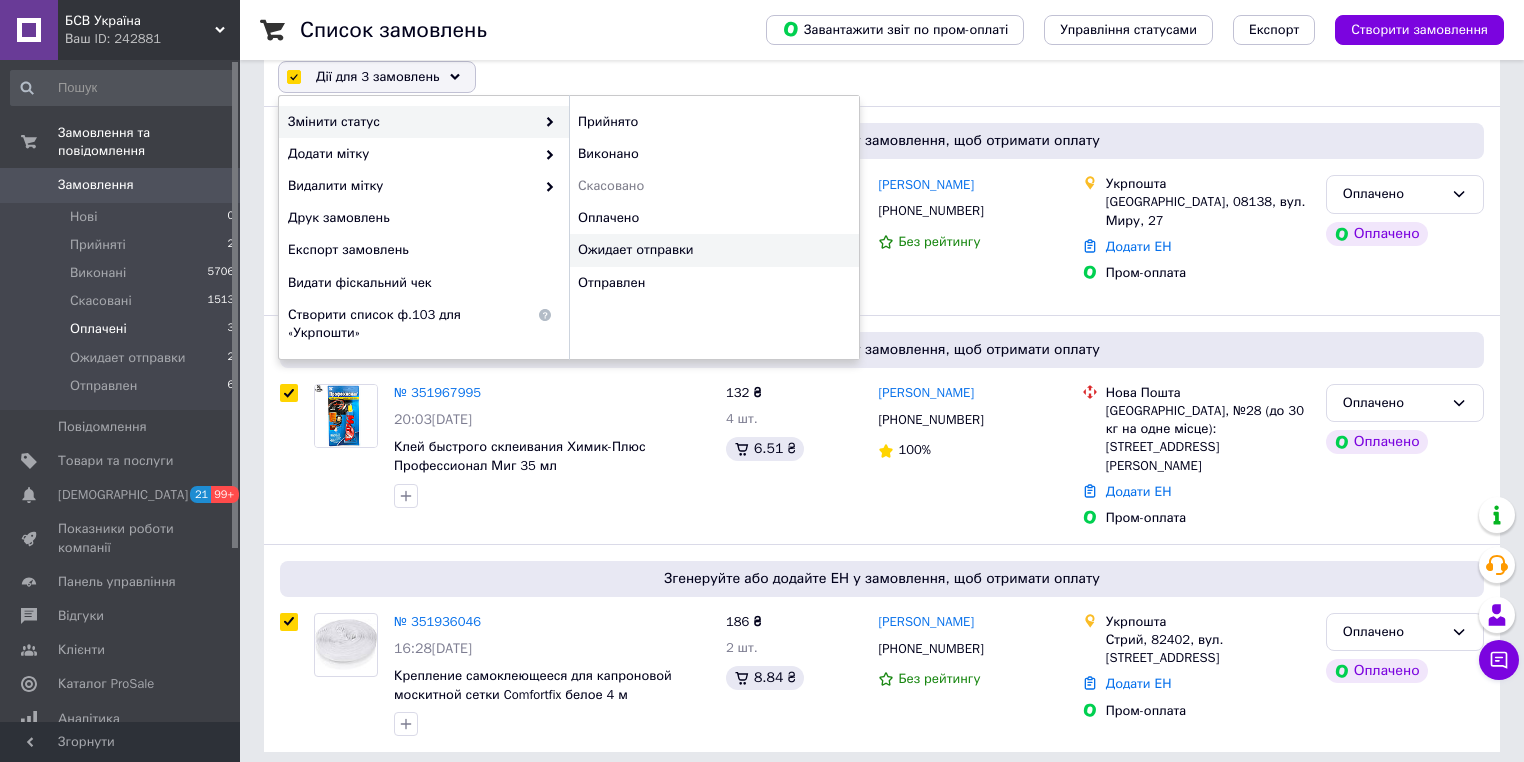 click on "Ожидает отправки" at bounding box center (714, 250) 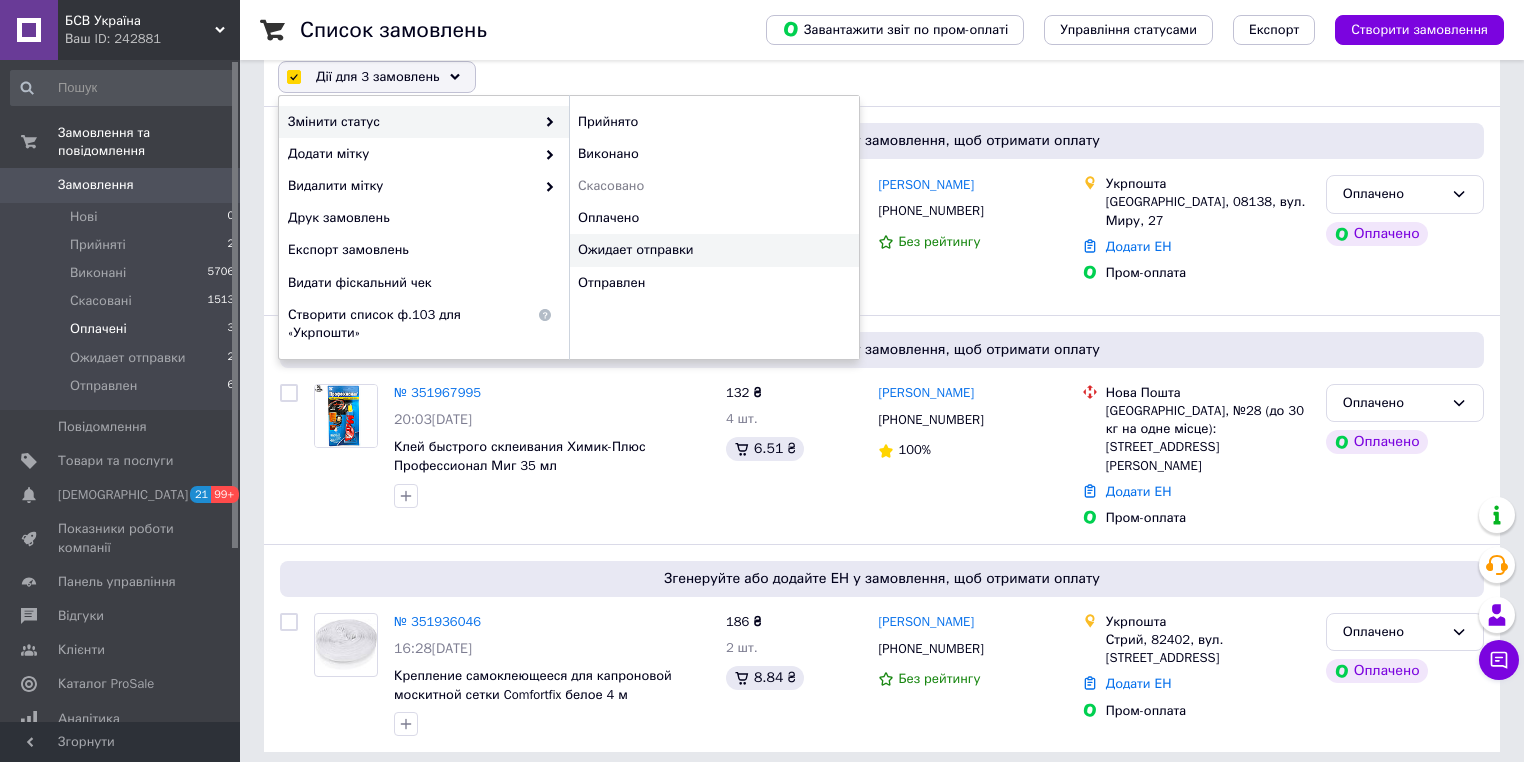 checkbox on "false" 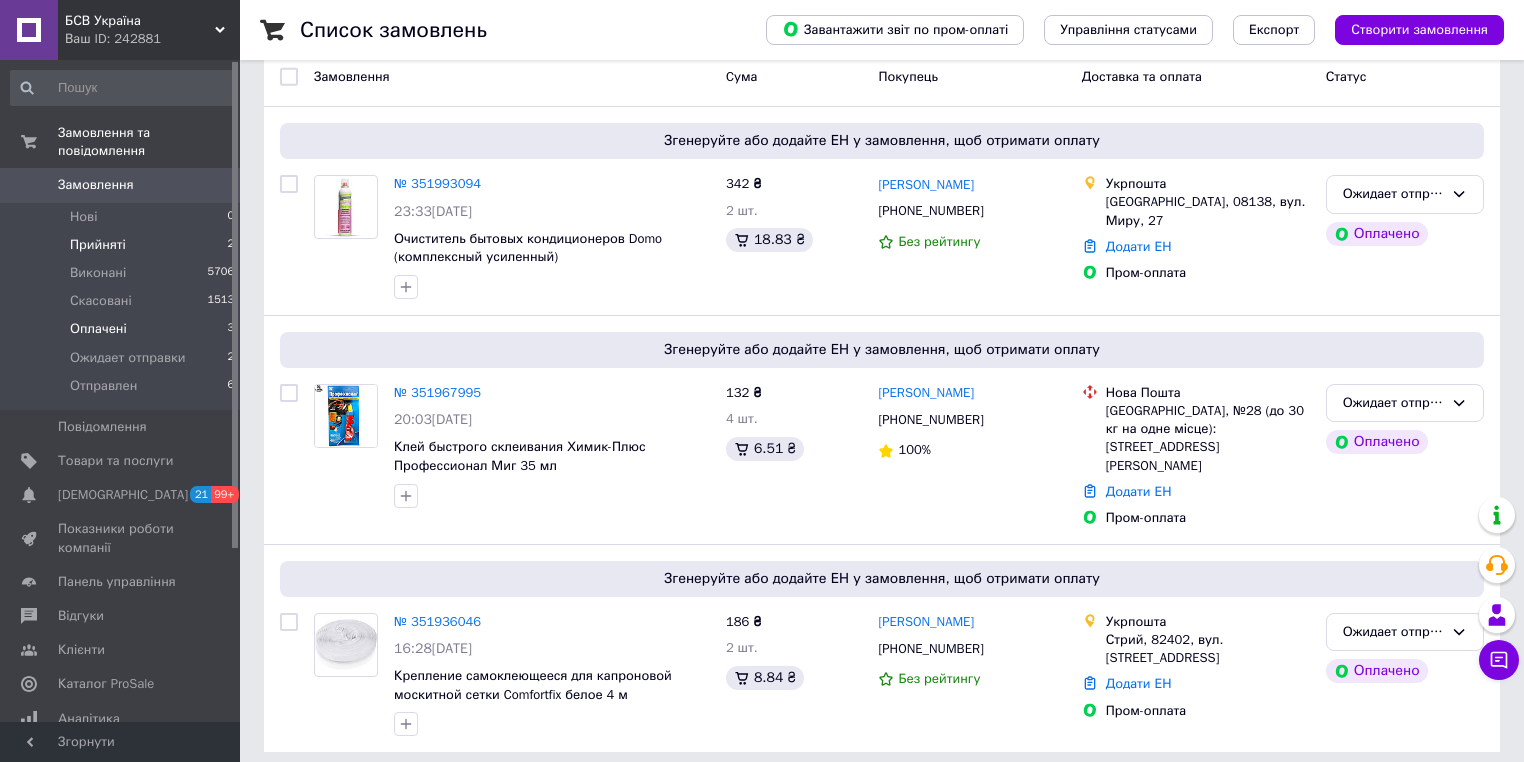 click on "Прийняті" at bounding box center (98, 245) 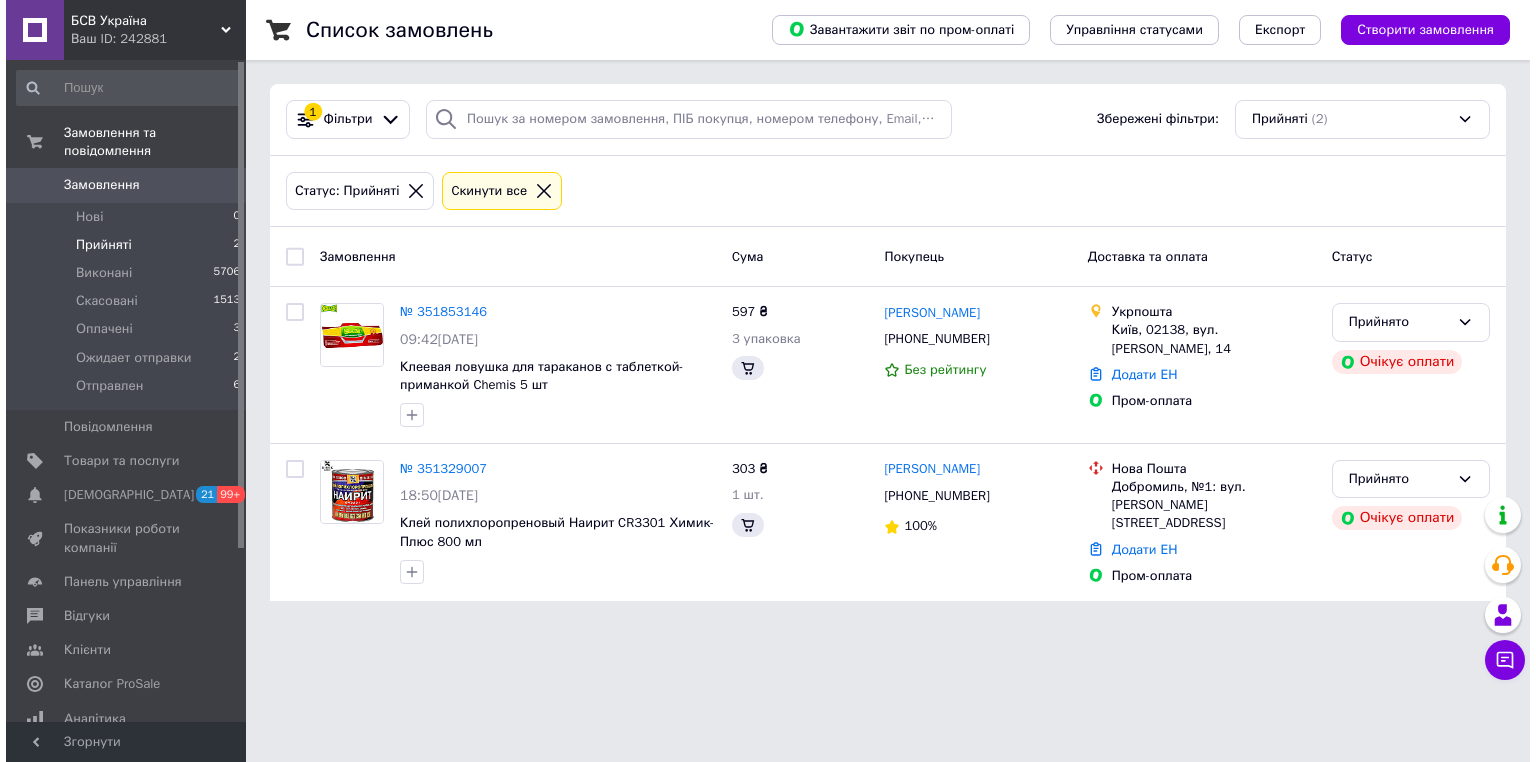 scroll, scrollTop: 0, scrollLeft: 0, axis: both 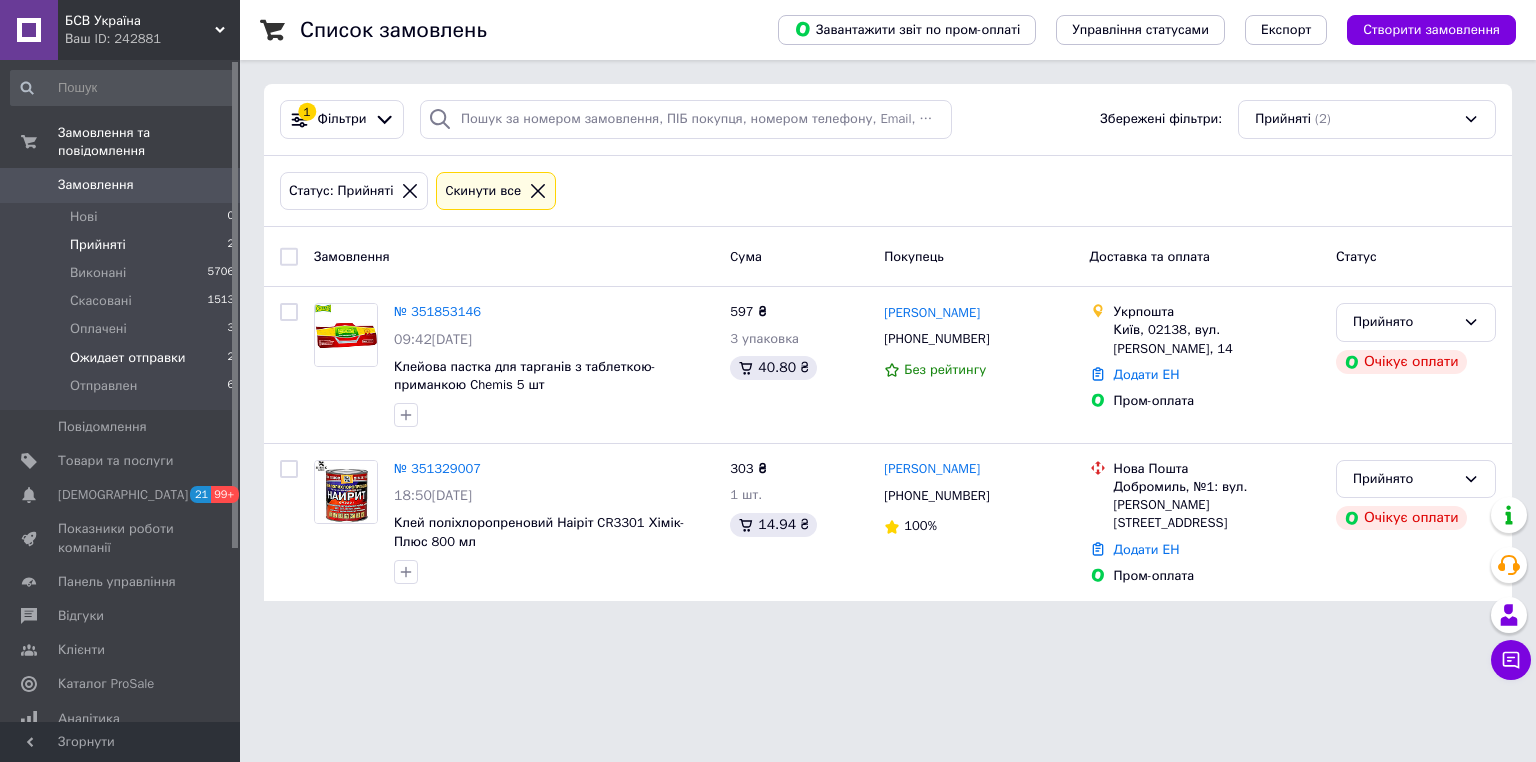 click on "Ожидает отправки 2" at bounding box center (123, 358) 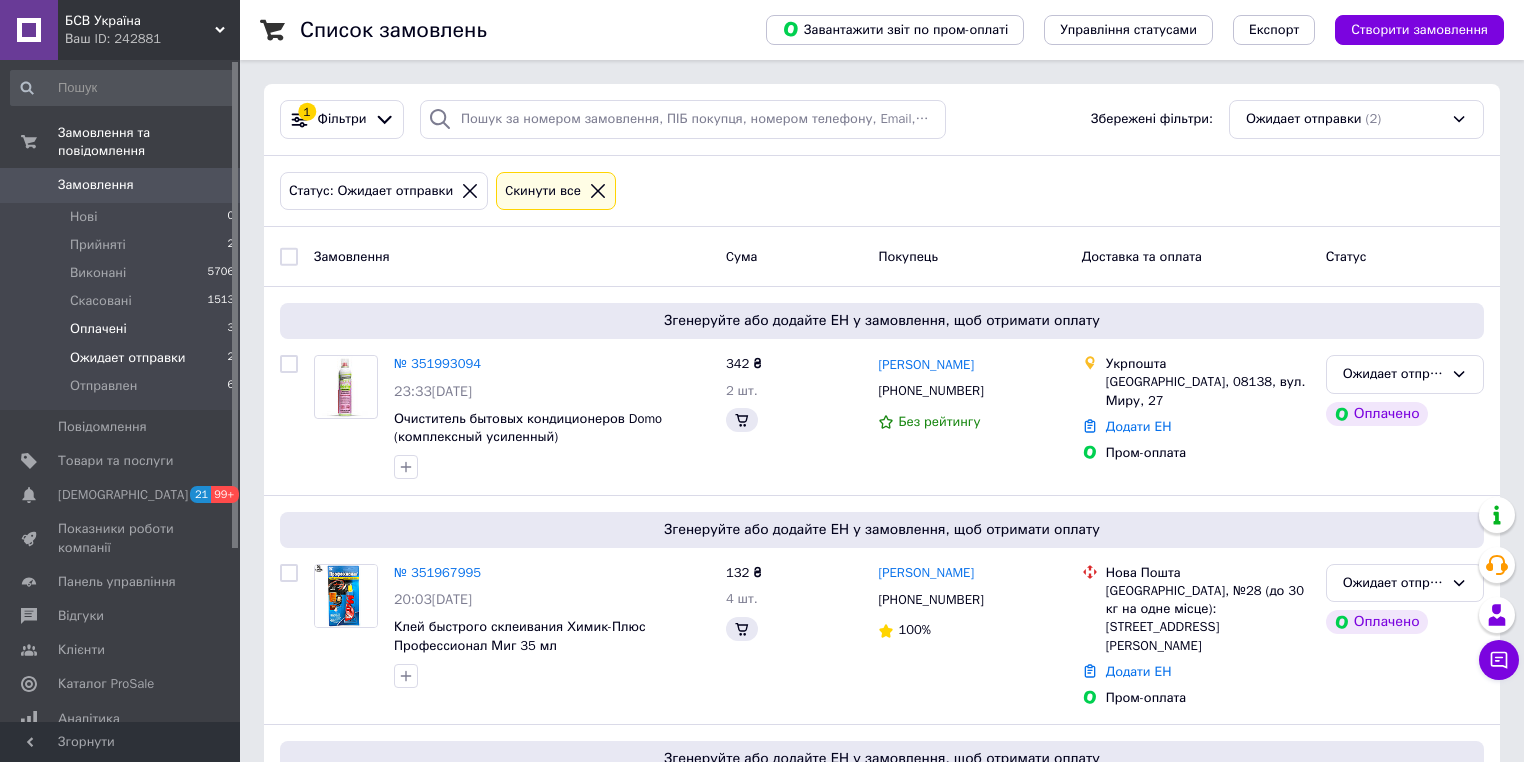 click on "Оплачені 3" at bounding box center (123, 329) 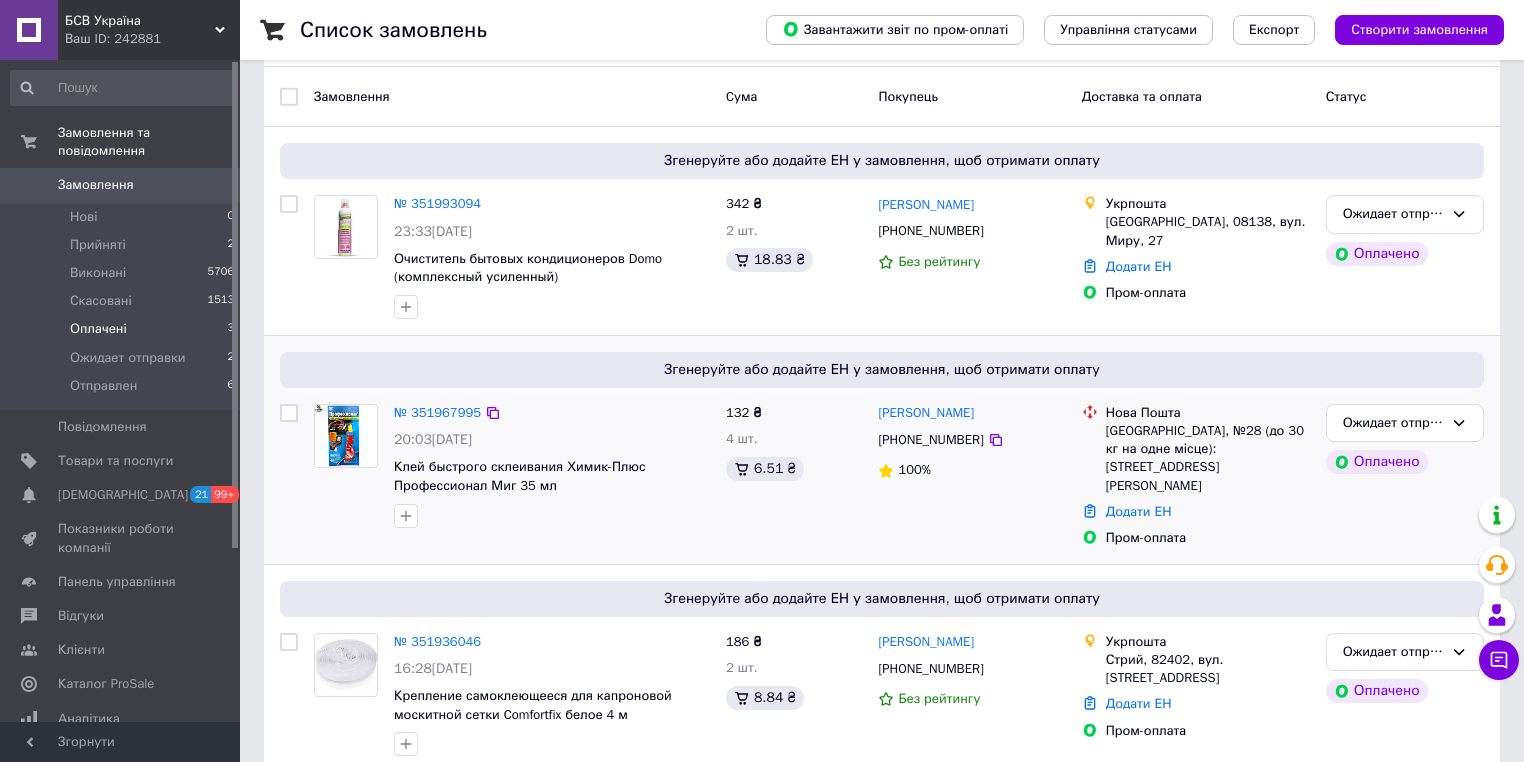 scroll, scrollTop: 180, scrollLeft: 0, axis: vertical 